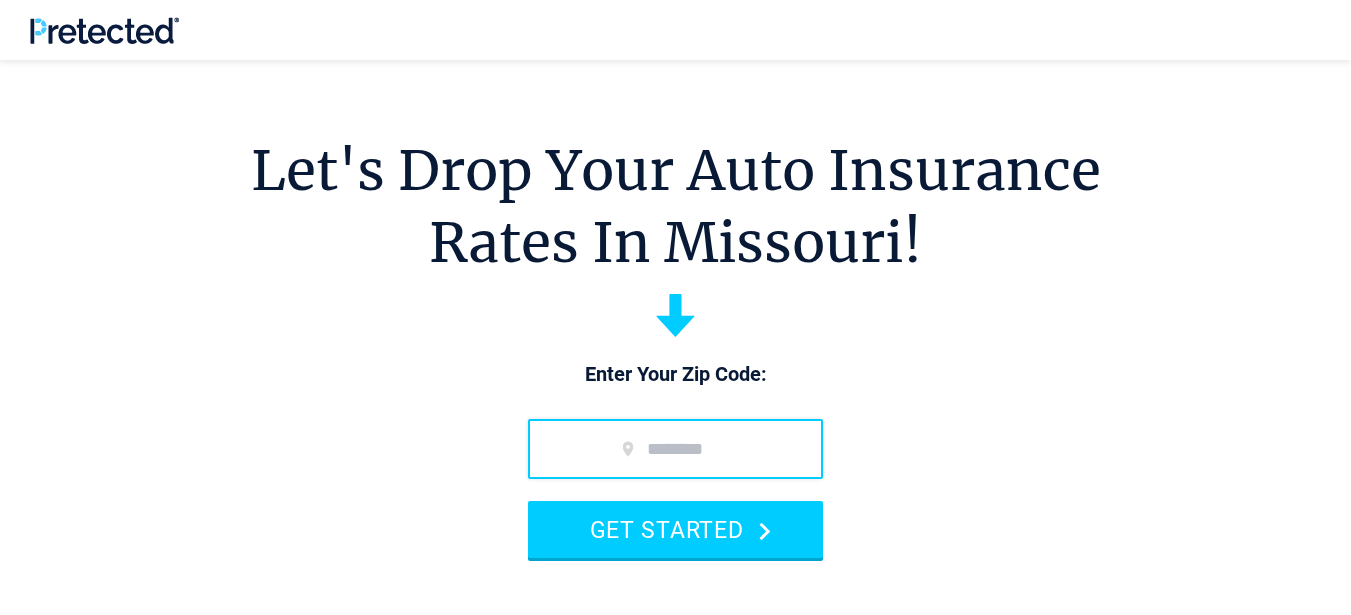 click at bounding box center [675, 449] 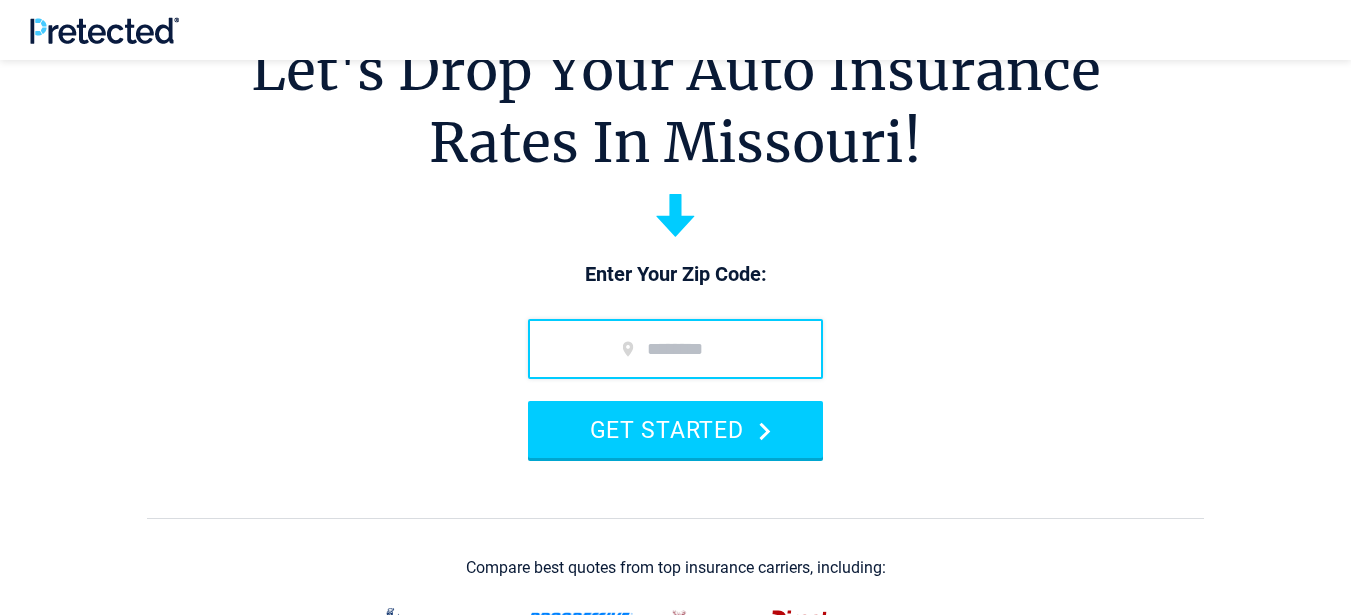 scroll, scrollTop: 100, scrollLeft: 0, axis: vertical 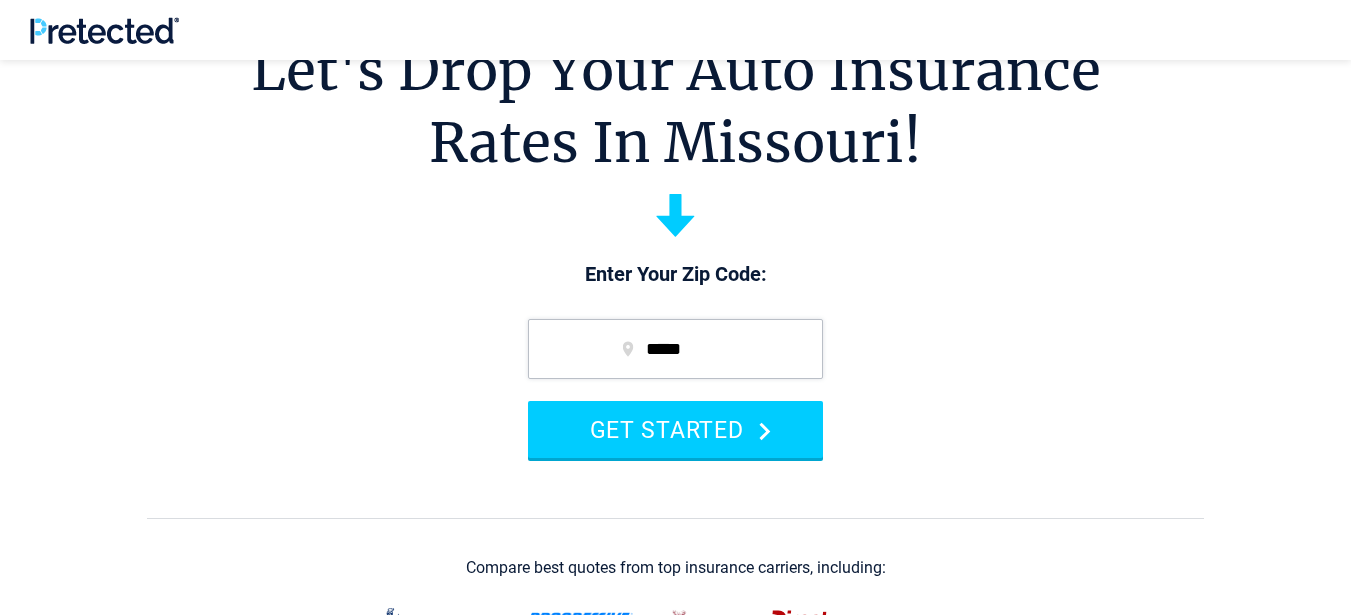 click on "Let's Drop Your Auto Insurance  Rates In [STATE]!
Enter Your Zip Code:
*****
GET STARTED
Compare best quotes from top insurance carriers, including:" at bounding box center (675, 410) 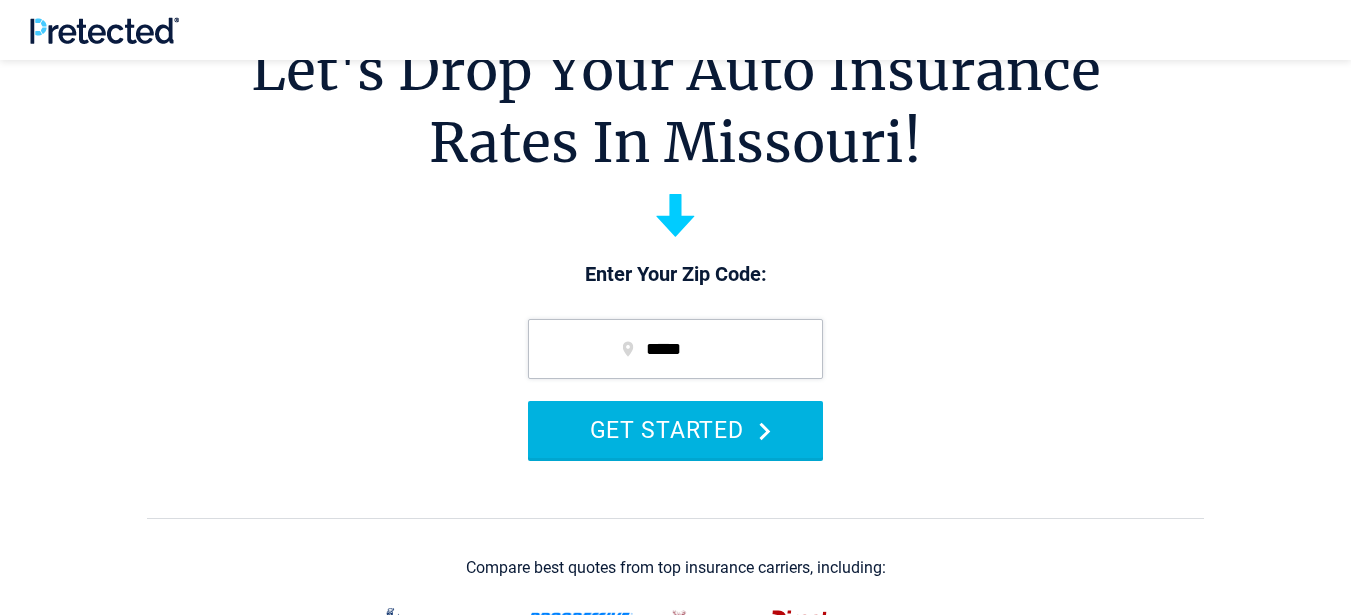 click on "GET STARTED" at bounding box center [675, 429] 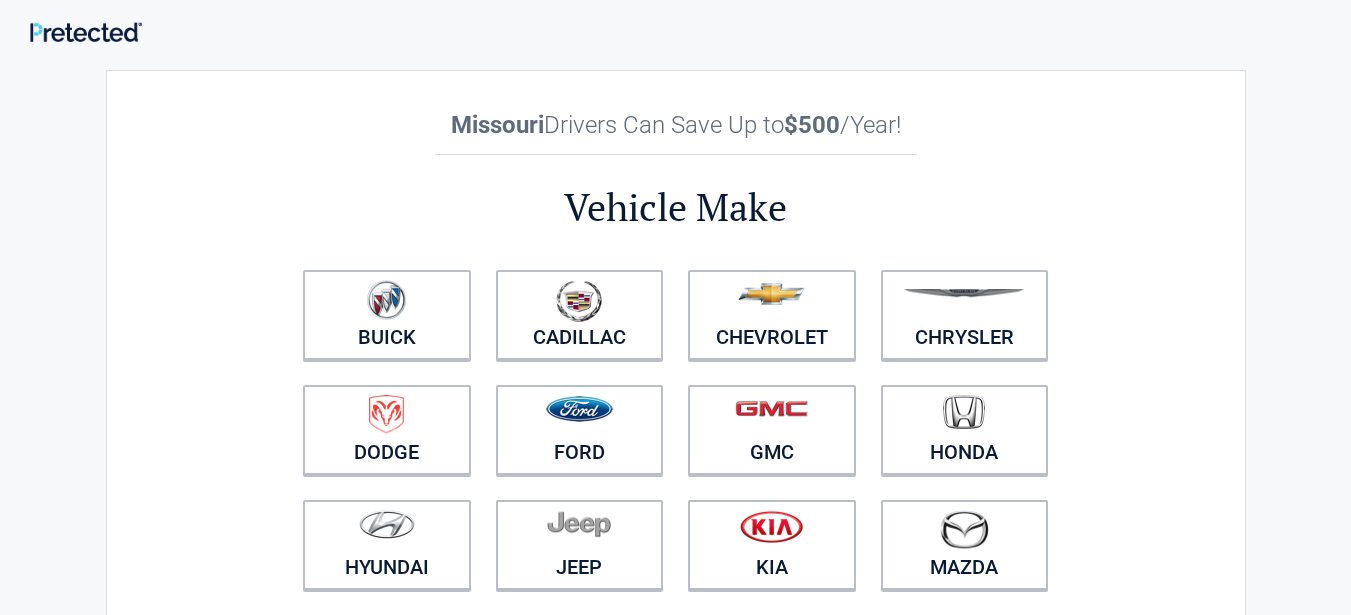 scroll, scrollTop: 0, scrollLeft: 0, axis: both 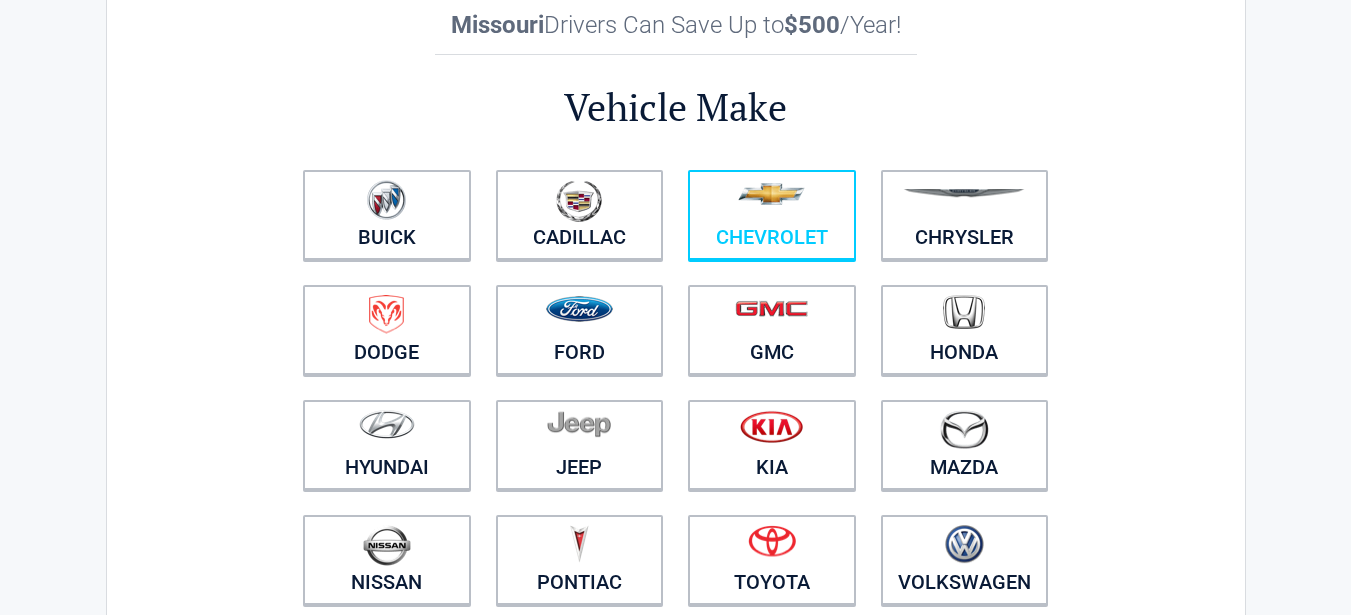 click at bounding box center (772, 202) 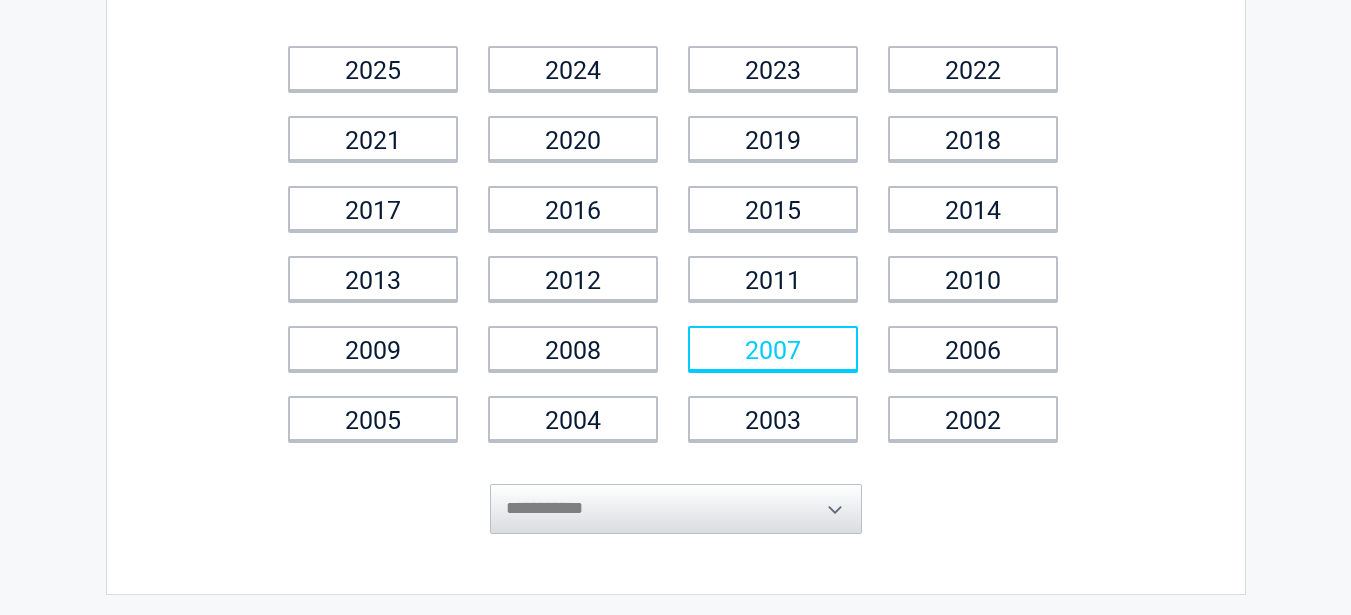 scroll, scrollTop: 200, scrollLeft: 0, axis: vertical 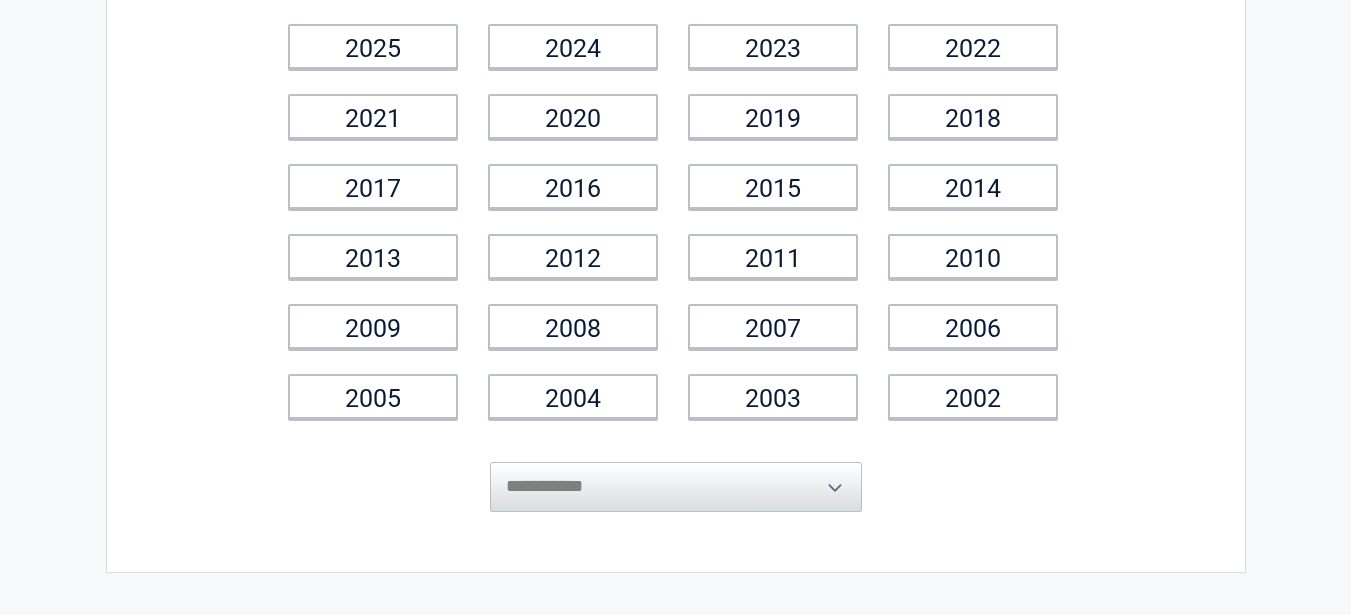 click on "**********" at bounding box center [676, 472] 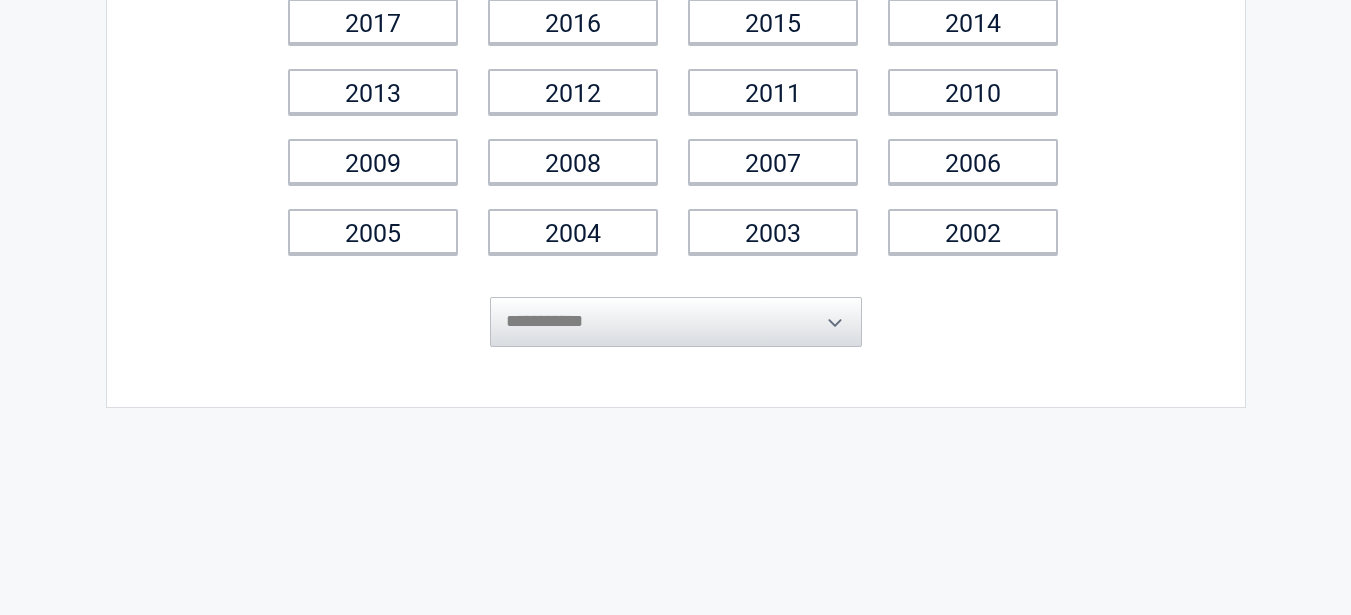 scroll, scrollTop: 400, scrollLeft: 0, axis: vertical 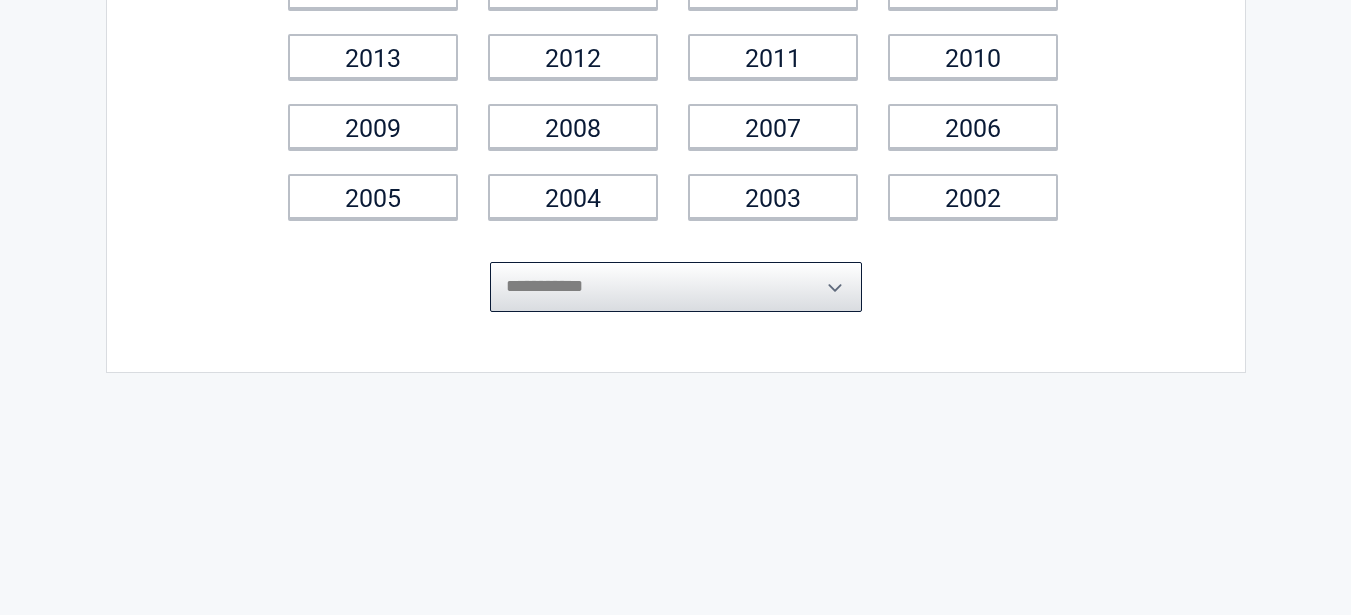 click on "**********" at bounding box center [676, 287] 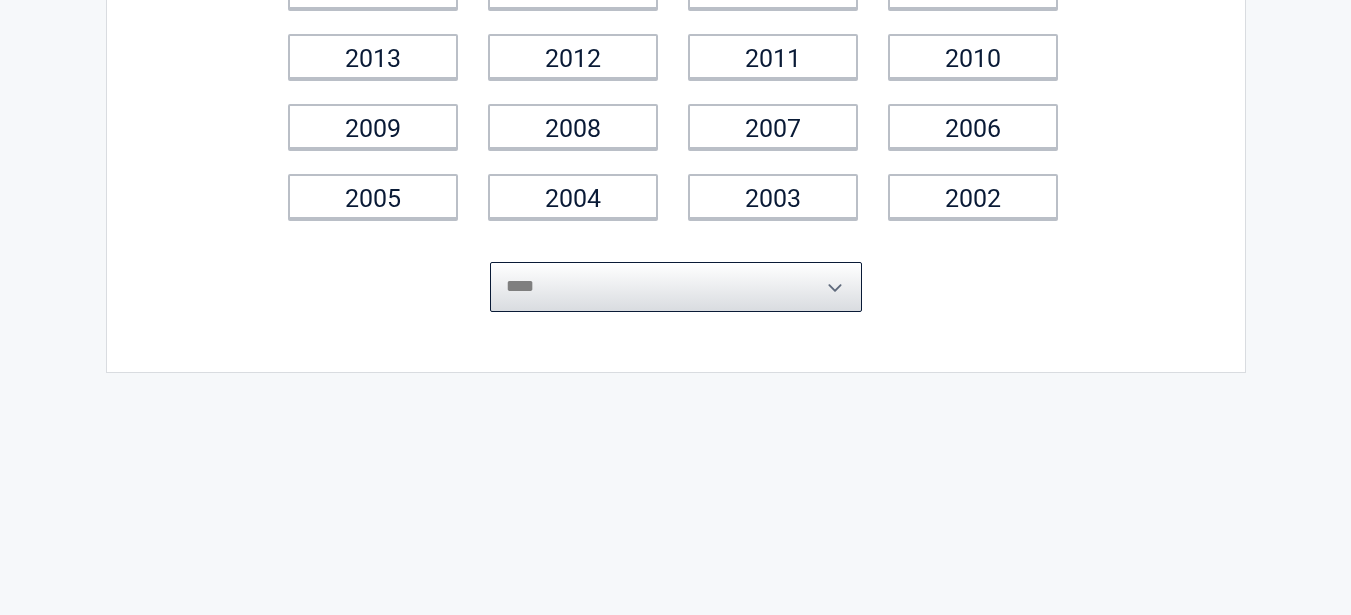 click on "**********" at bounding box center (676, 287) 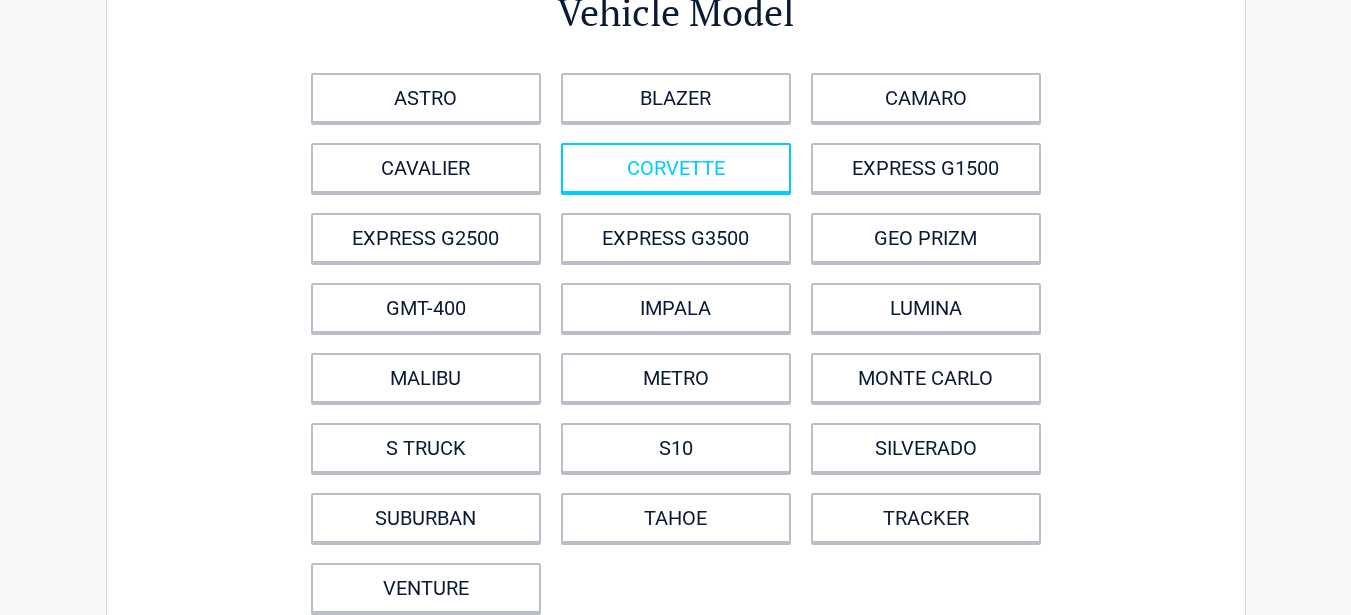 scroll, scrollTop: 200, scrollLeft: 0, axis: vertical 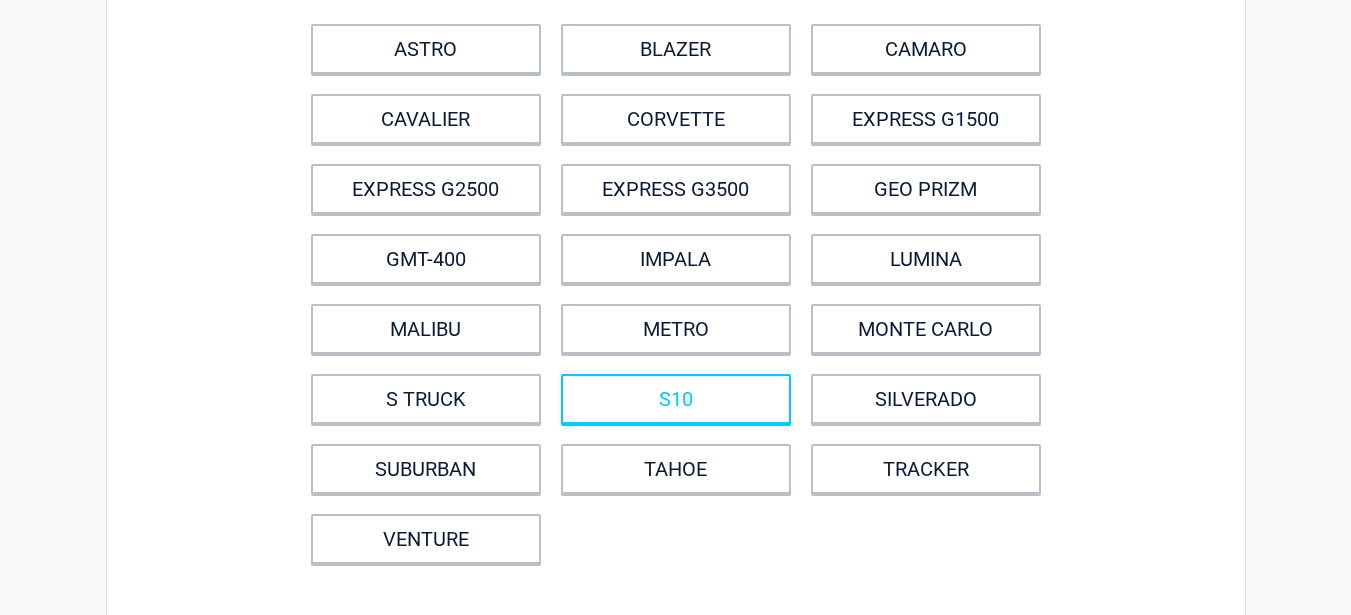 click on "S10" at bounding box center [676, 399] 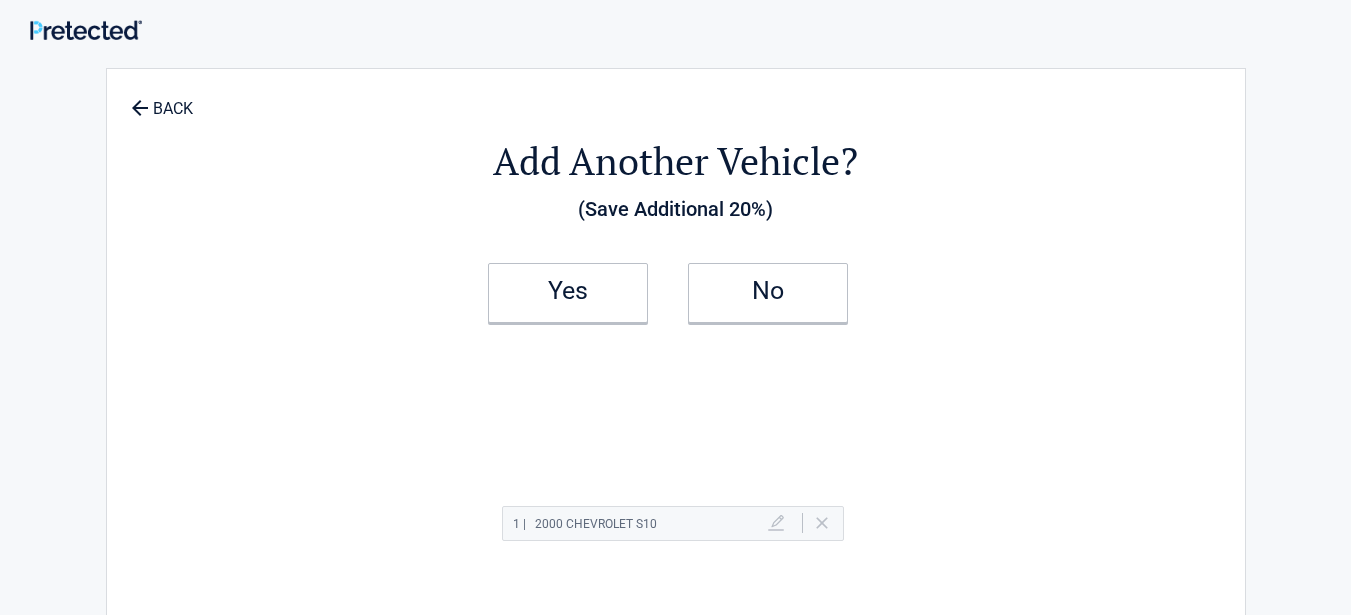 scroll, scrollTop: 0, scrollLeft: 0, axis: both 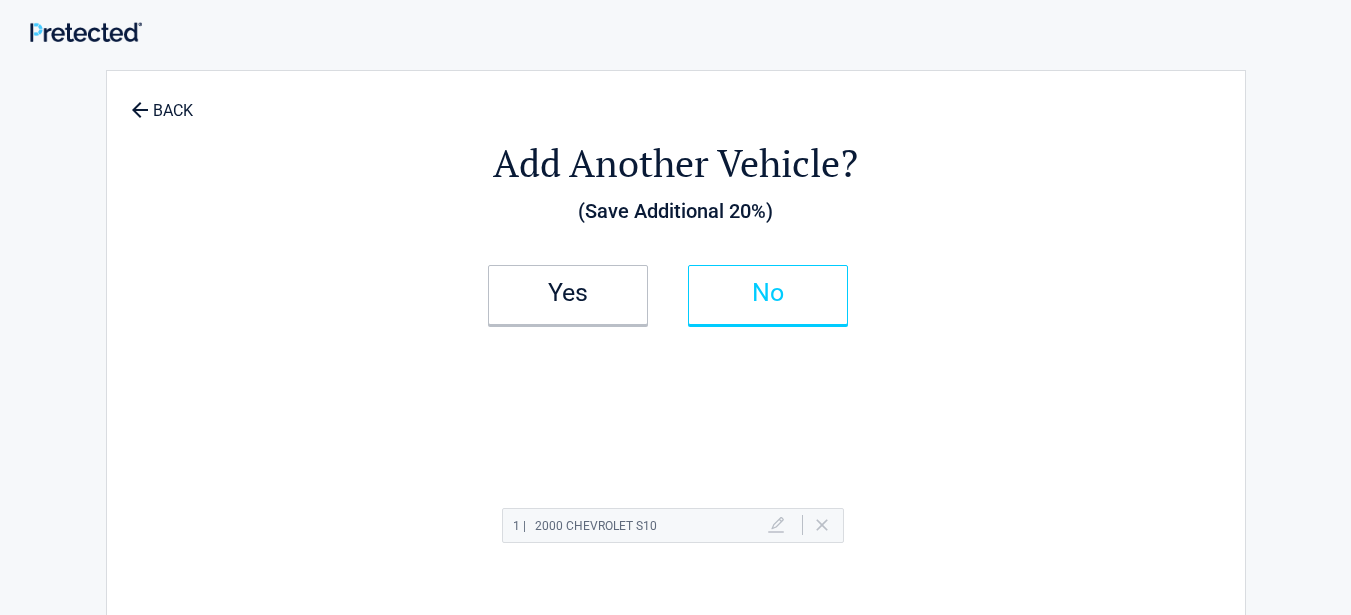 click on "No" at bounding box center (768, 293) 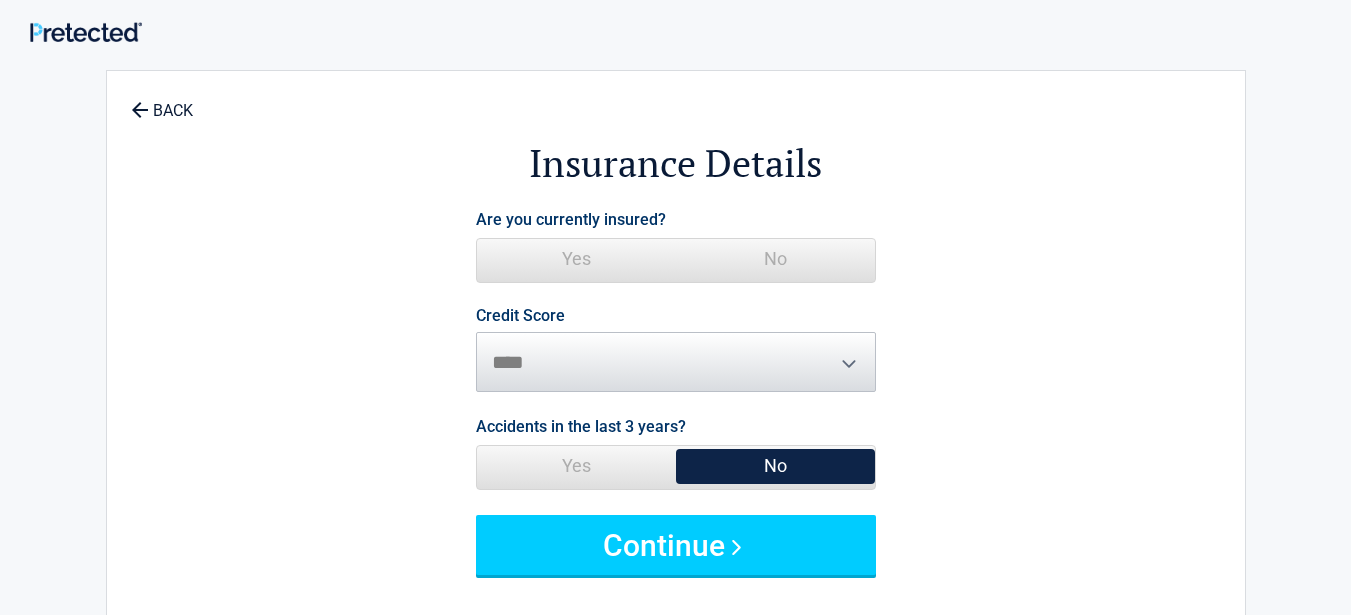 click on "Yes" at bounding box center [576, 259] 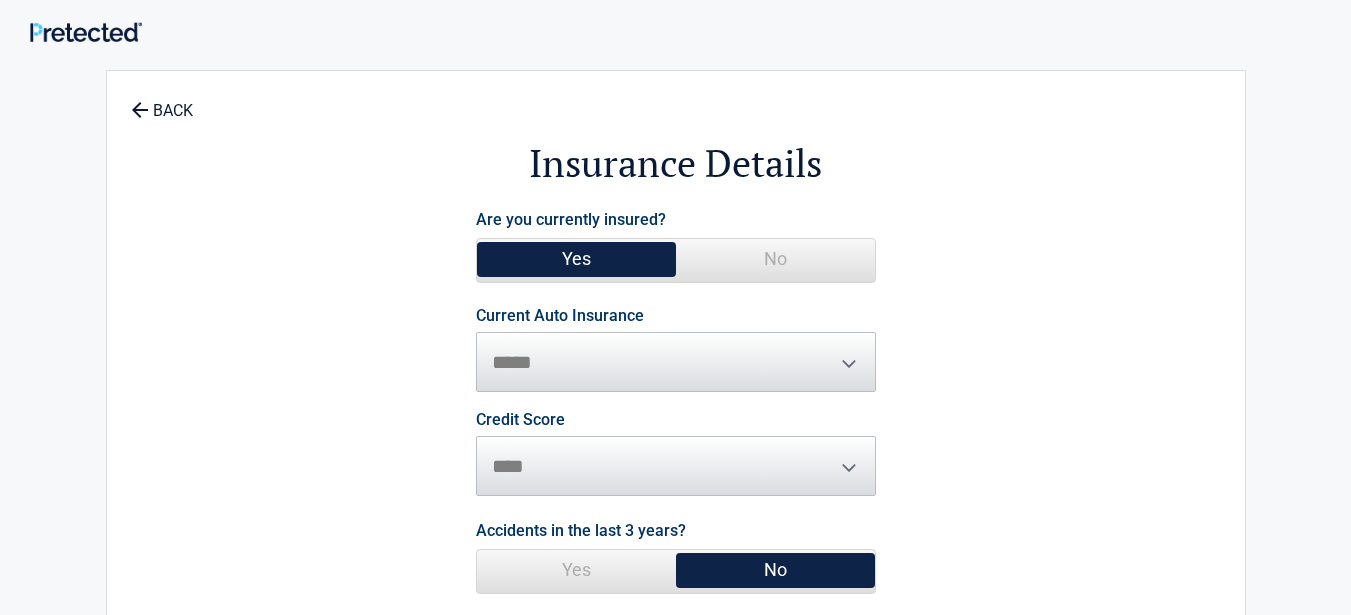 click on "**********" at bounding box center [676, 442] 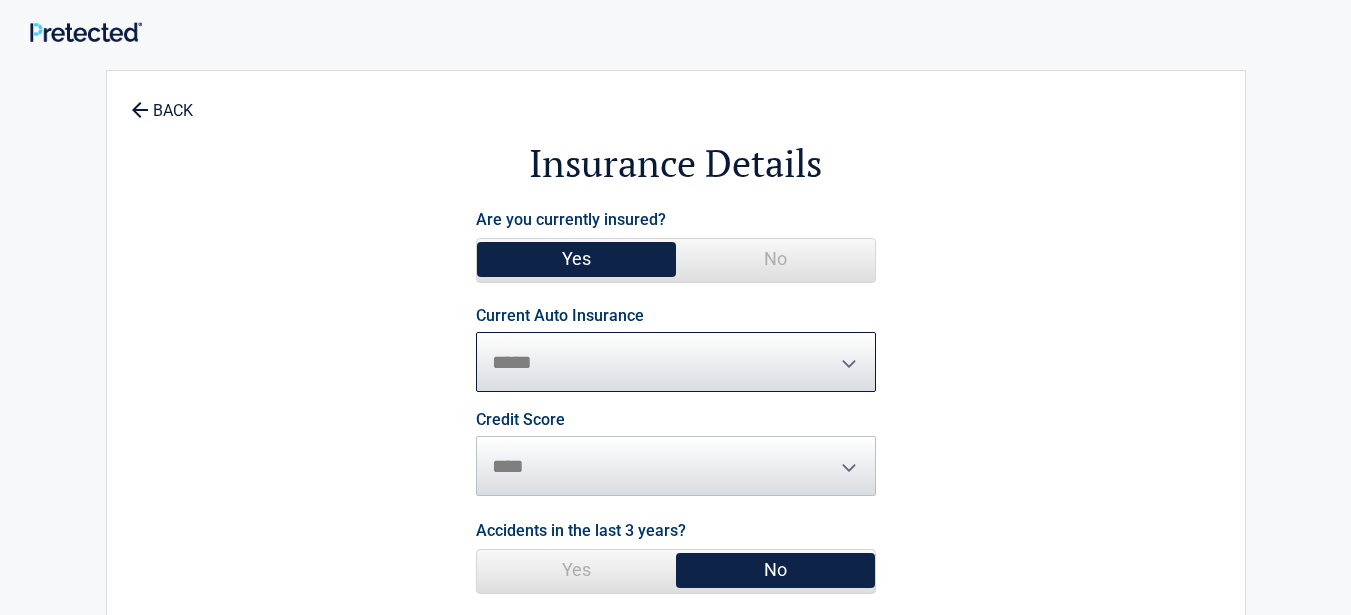 click on "**********" at bounding box center [676, 362] 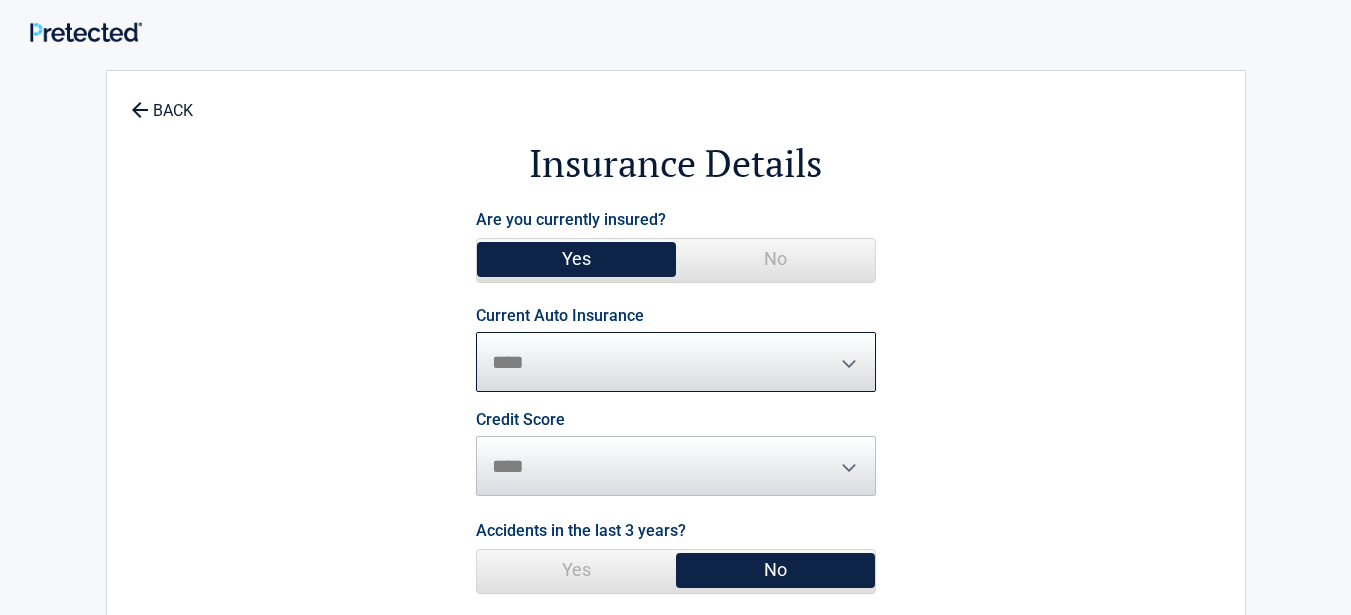 click on "**********" at bounding box center (676, 362) 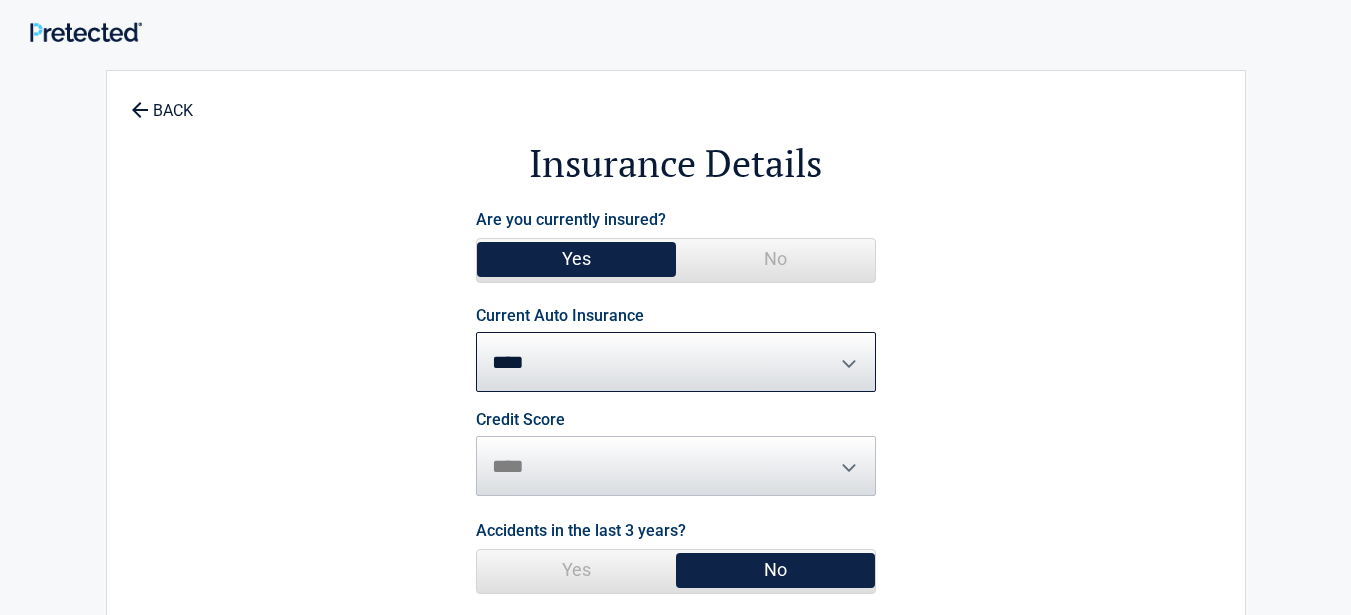 click on "**********" at bounding box center [676, 442] 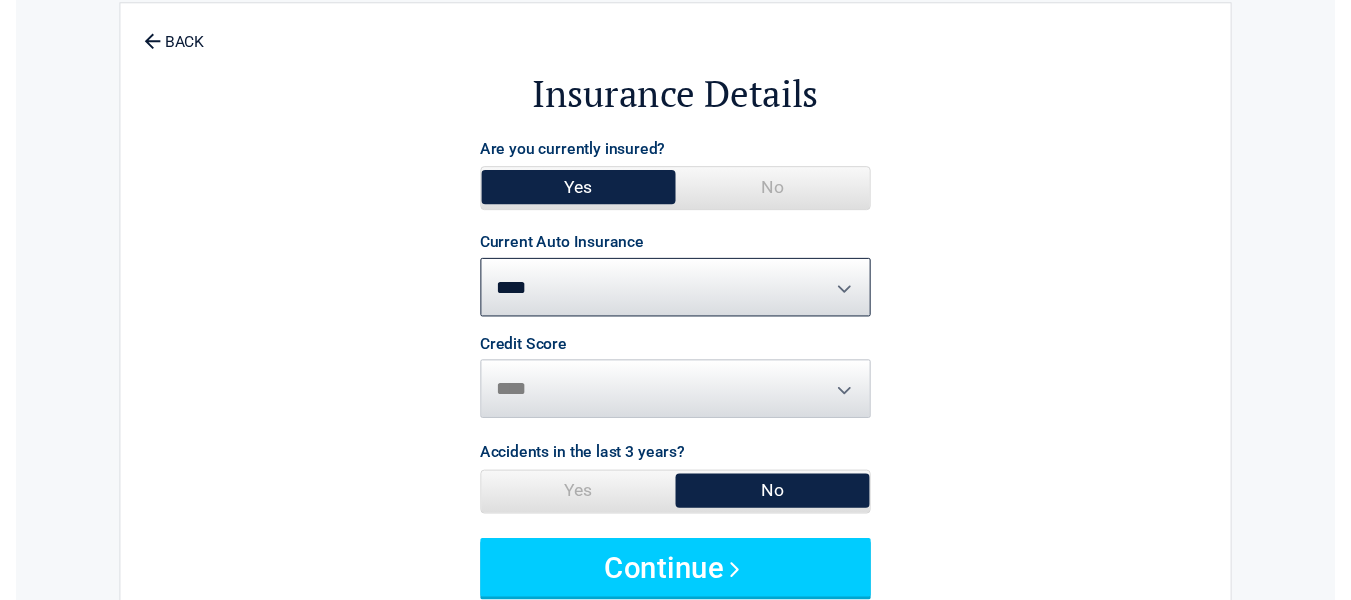 scroll, scrollTop: 200, scrollLeft: 0, axis: vertical 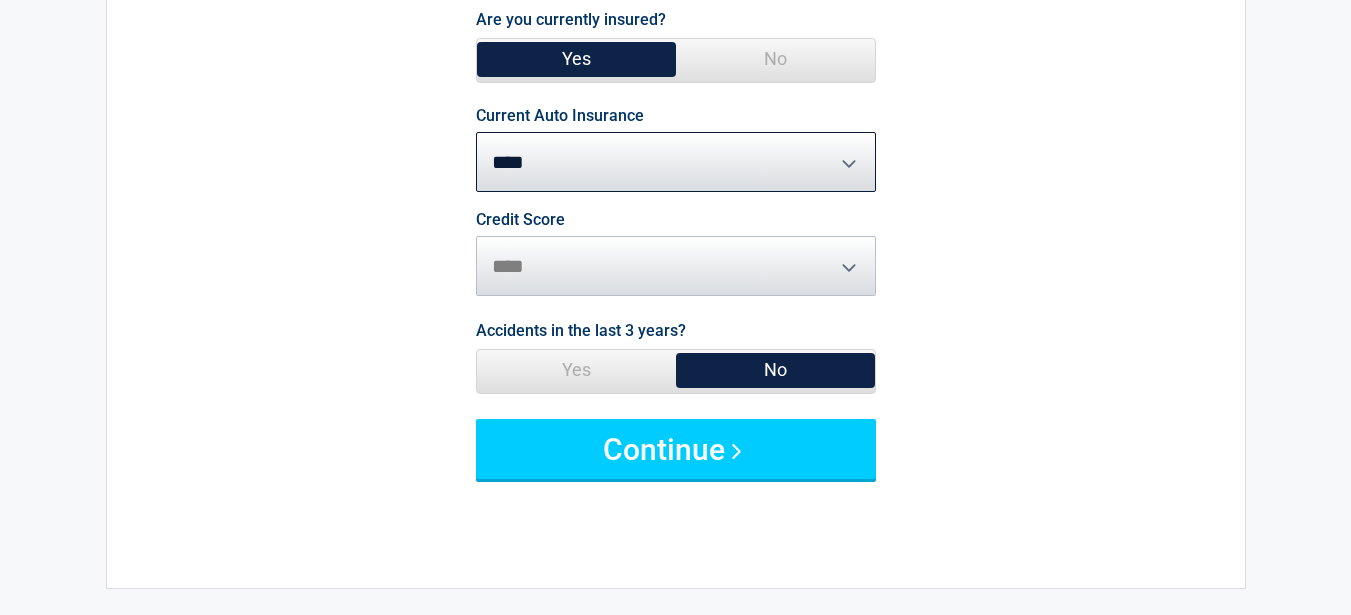 click on "Credit Score
*********
****
*******
****" at bounding box center [676, 254] 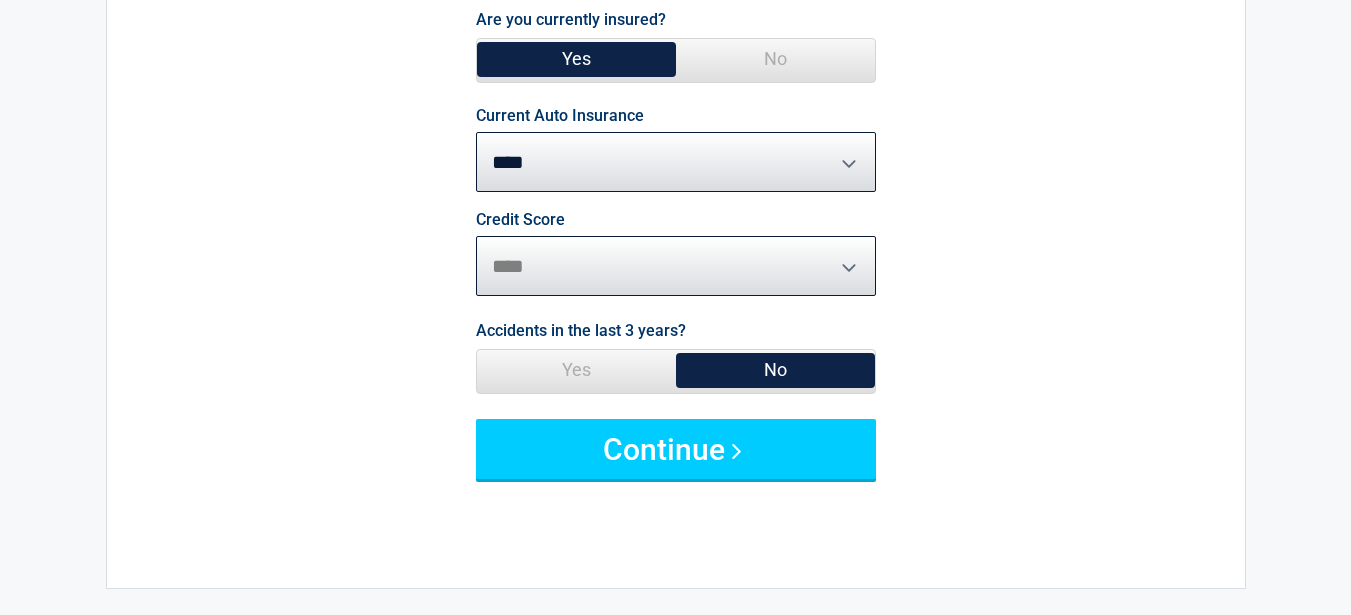 click on "*********
****
*******
****" at bounding box center (676, 266) 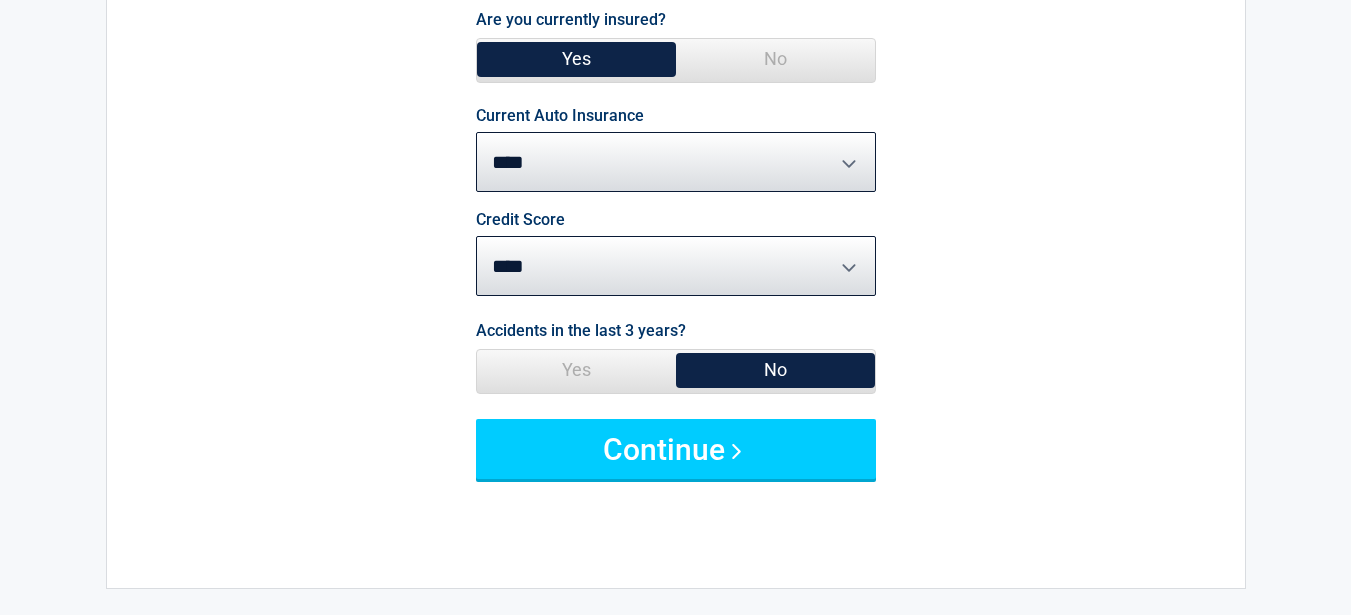 click on "**********" at bounding box center [676, 242] 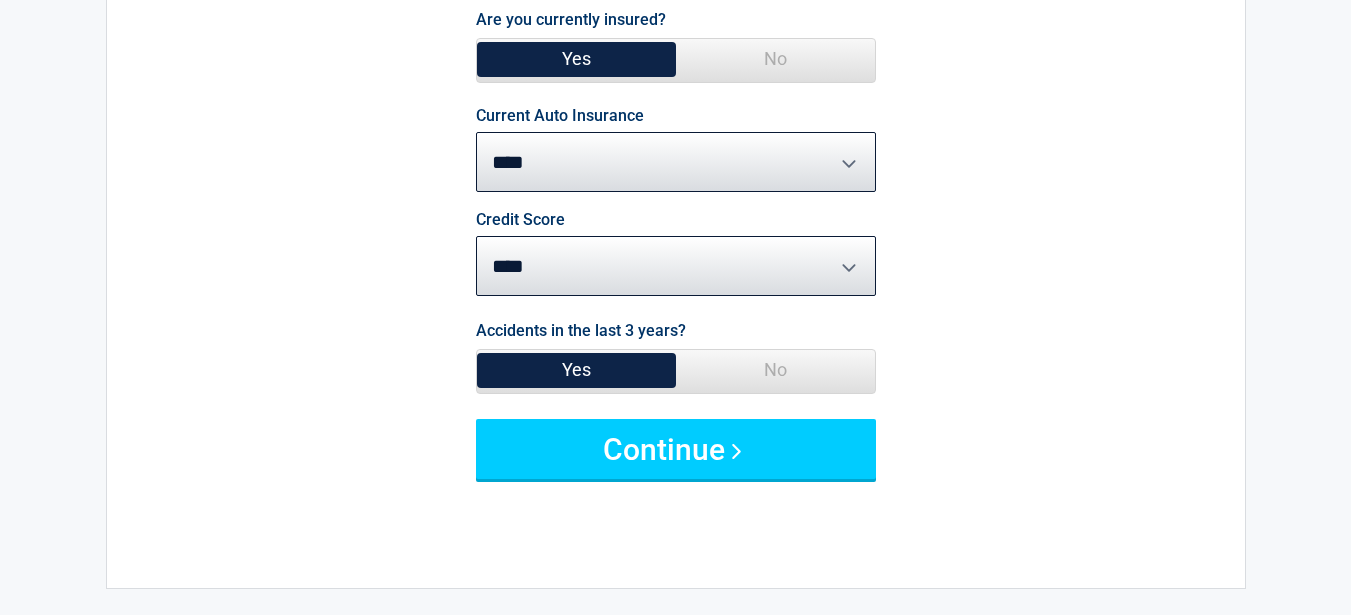 click on "**********" at bounding box center (676, 242) 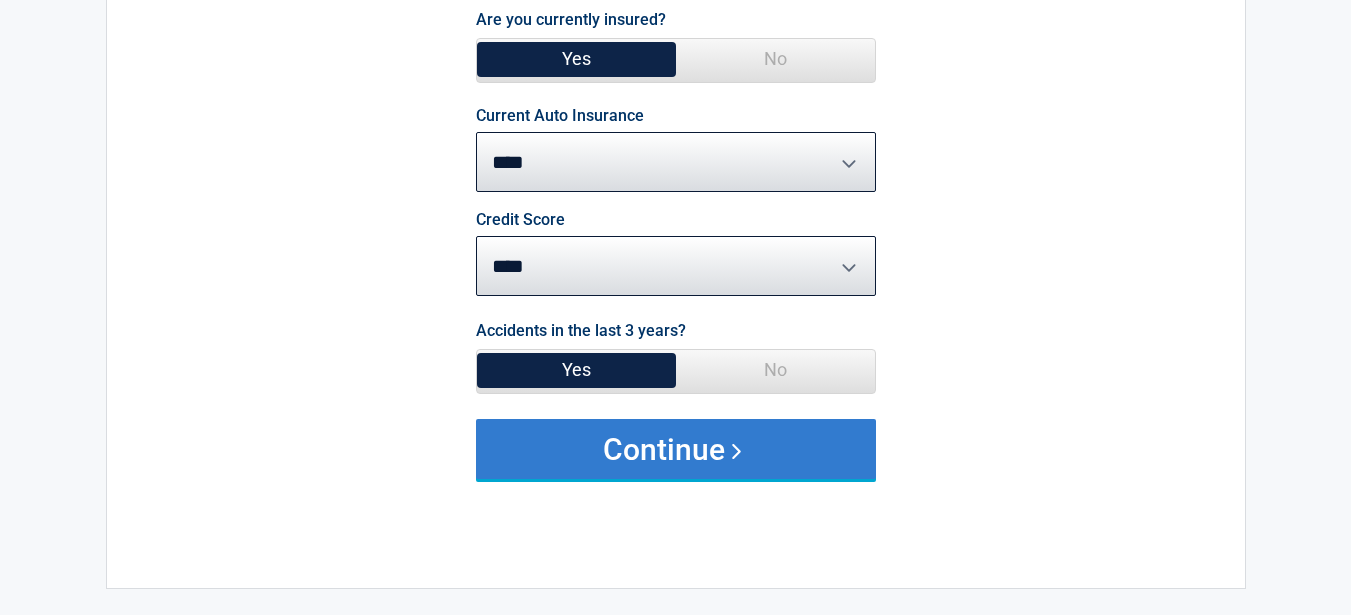 click on "Continue" at bounding box center (676, 449) 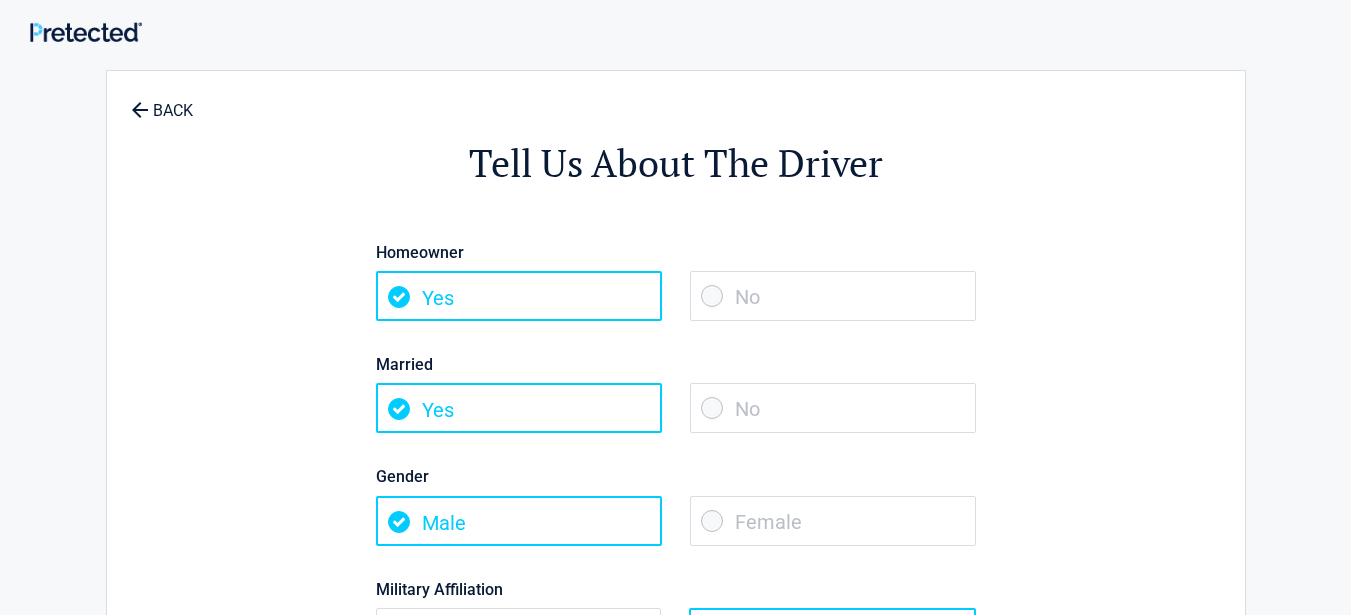 scroll, scrollTop: 100, scrollLeft: 0, axis: vertical 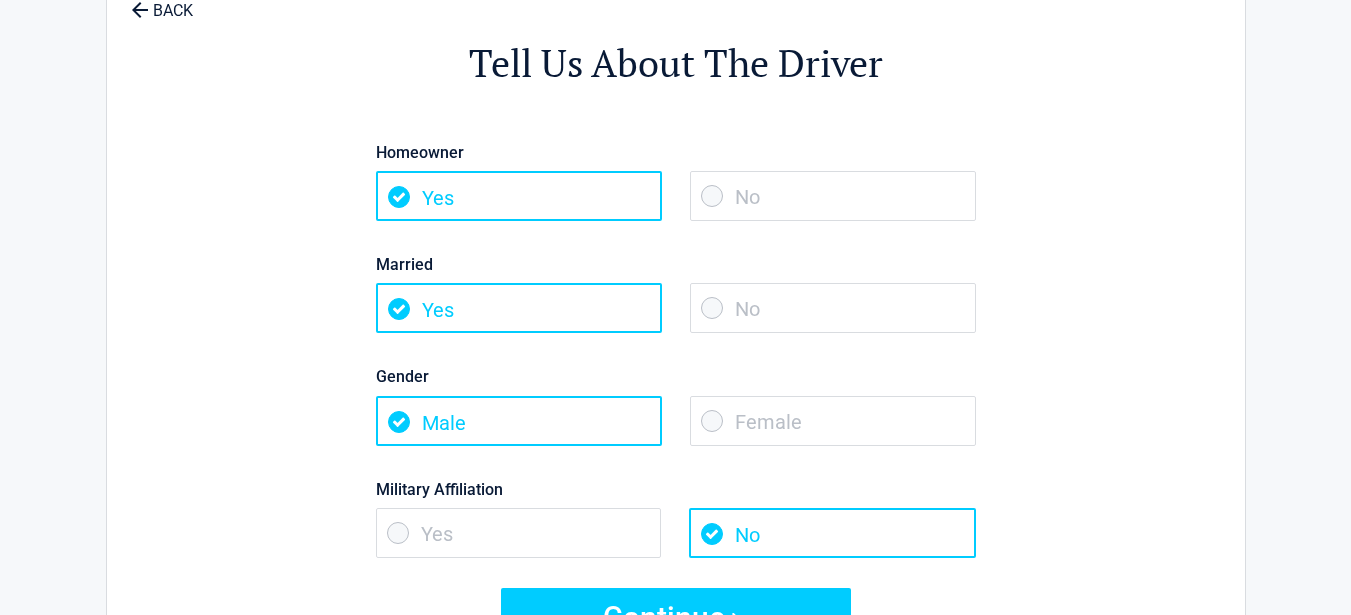 click on "Yes" at bounding box center (519, 196) 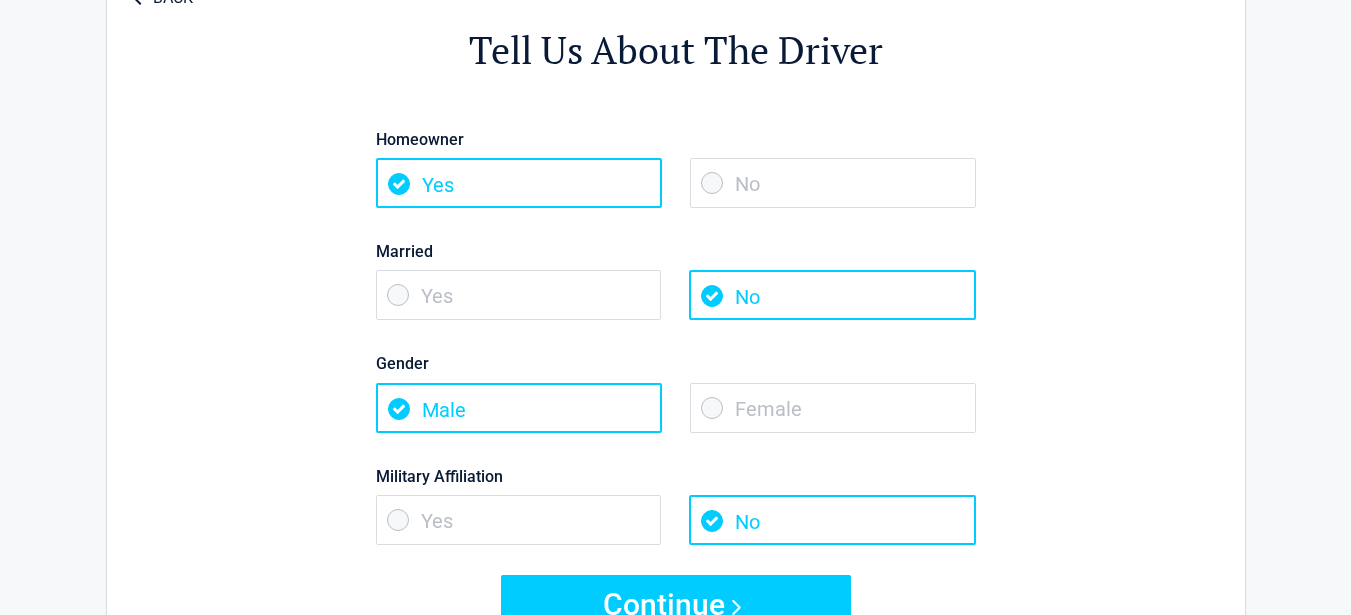 scroll, scrollTop: 200, scrollLeft: 0, axis: vertical 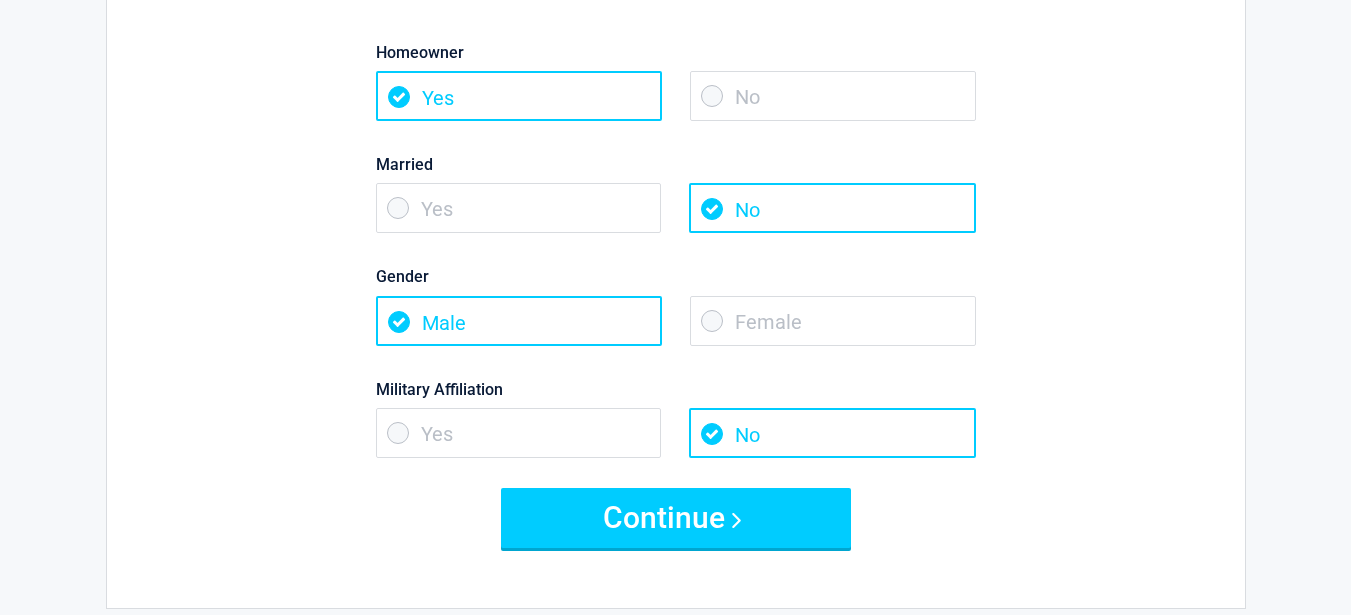 click on "Yes" at bounding box center (519, 433) 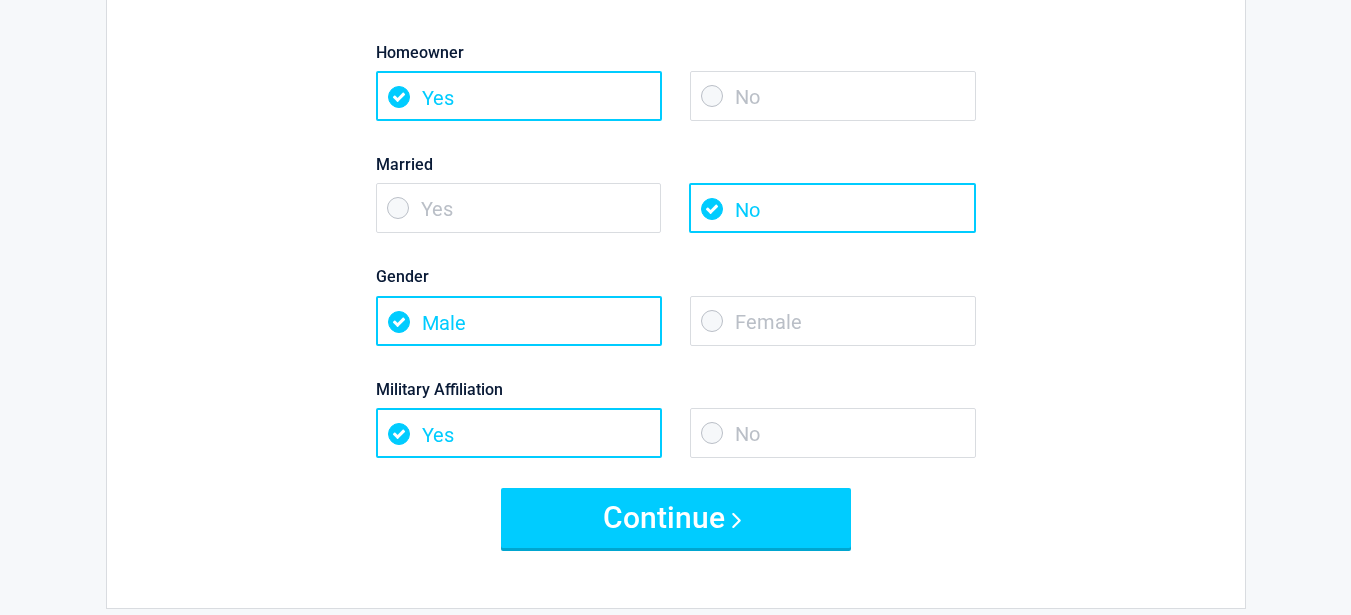 click on "No" at bounding box center (833, 433) 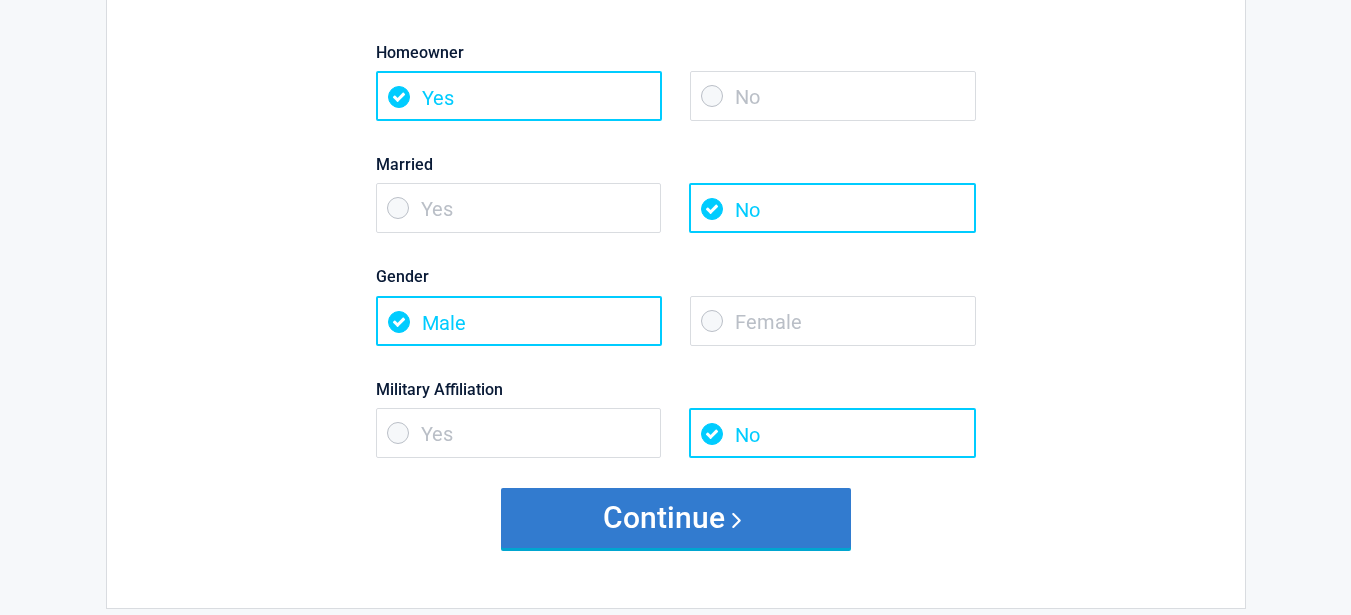 click on "Continue" at bounding box center [676, 518] 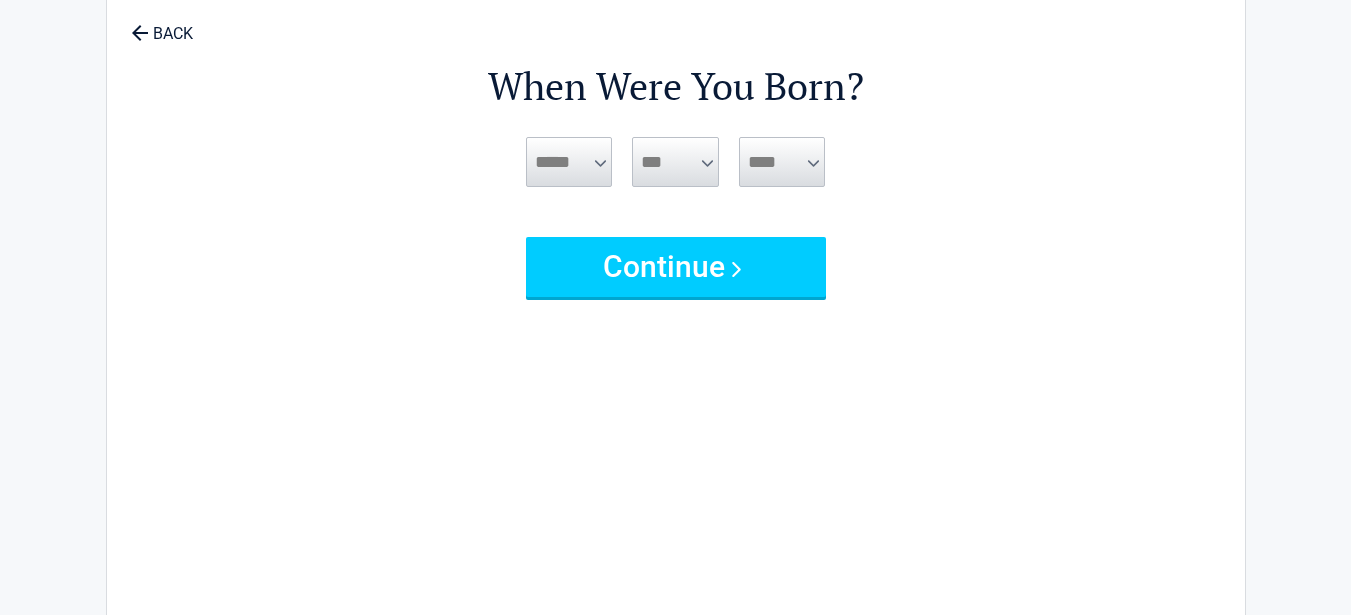 scroll, scrollTop: 0, scrollLeft: 0, axis: both 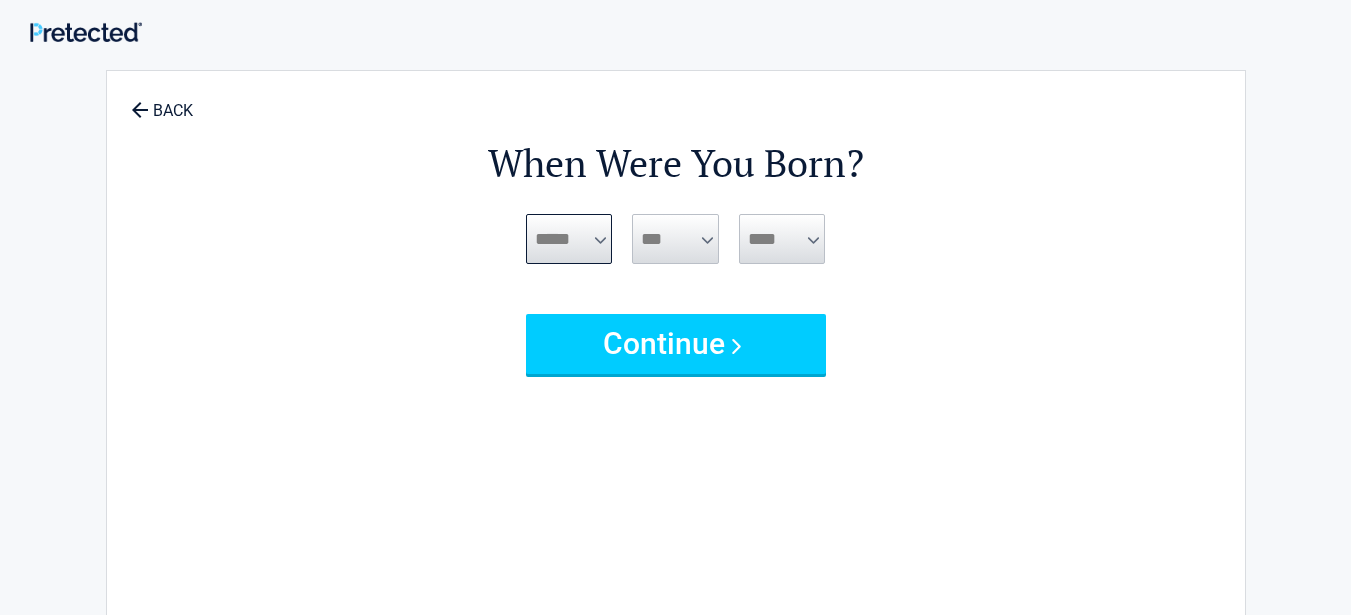 click on "*****
***
***
***
***
***
***
***
***
***
***
***
***" at bounding box center [569, 239] 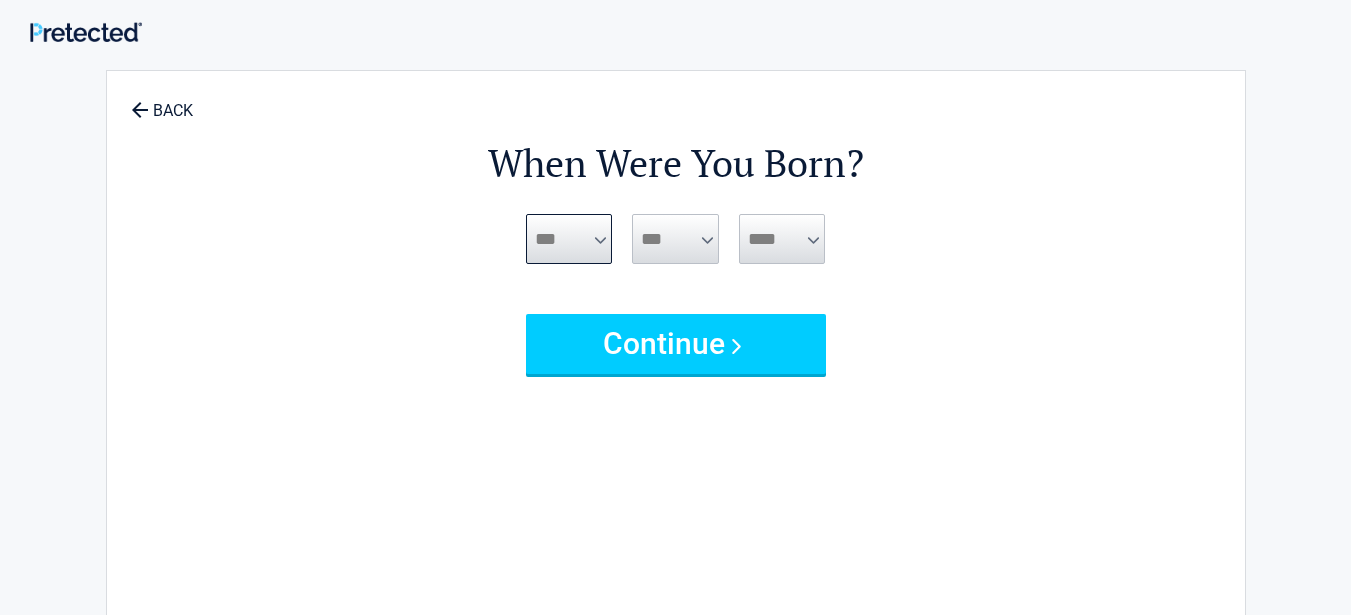 click on "*****
***
***
***
***
***
***
***
***
***
***
***
***" at bounding box center [569, 239] 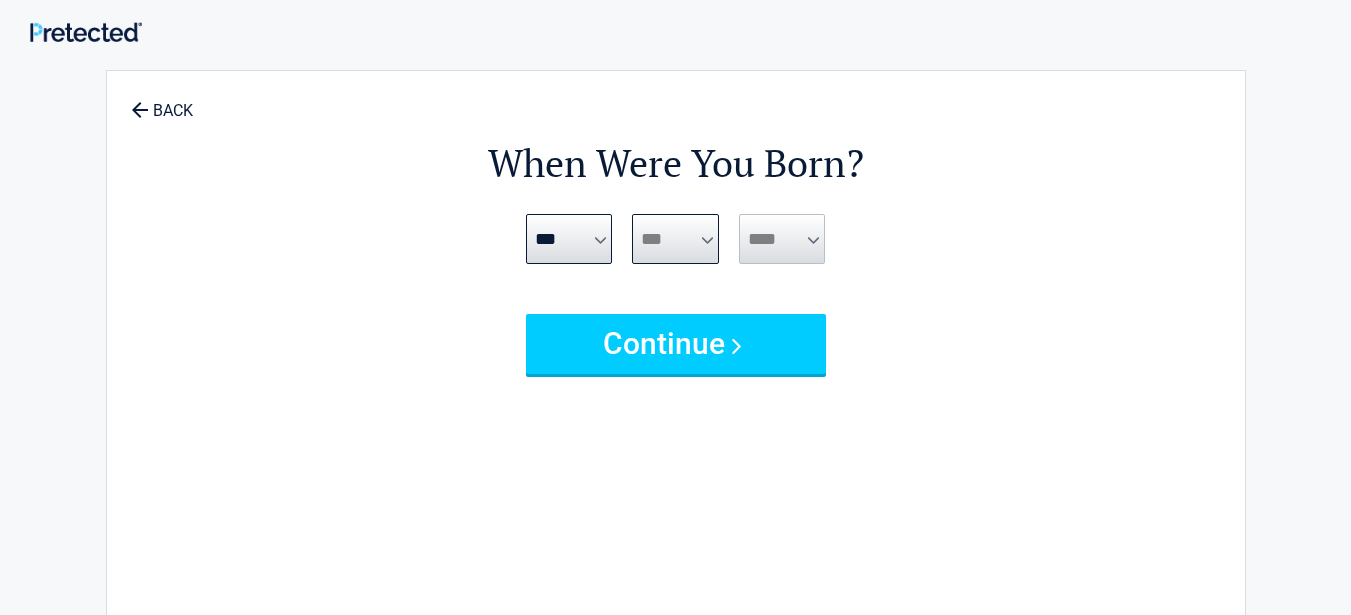 click on "*** * * * * * * * * * ** ** ** ** ** ** ** ** ** ** ** ** ** ** ** ** ** ** ** ** ** **" at bounding box center (675, 239) 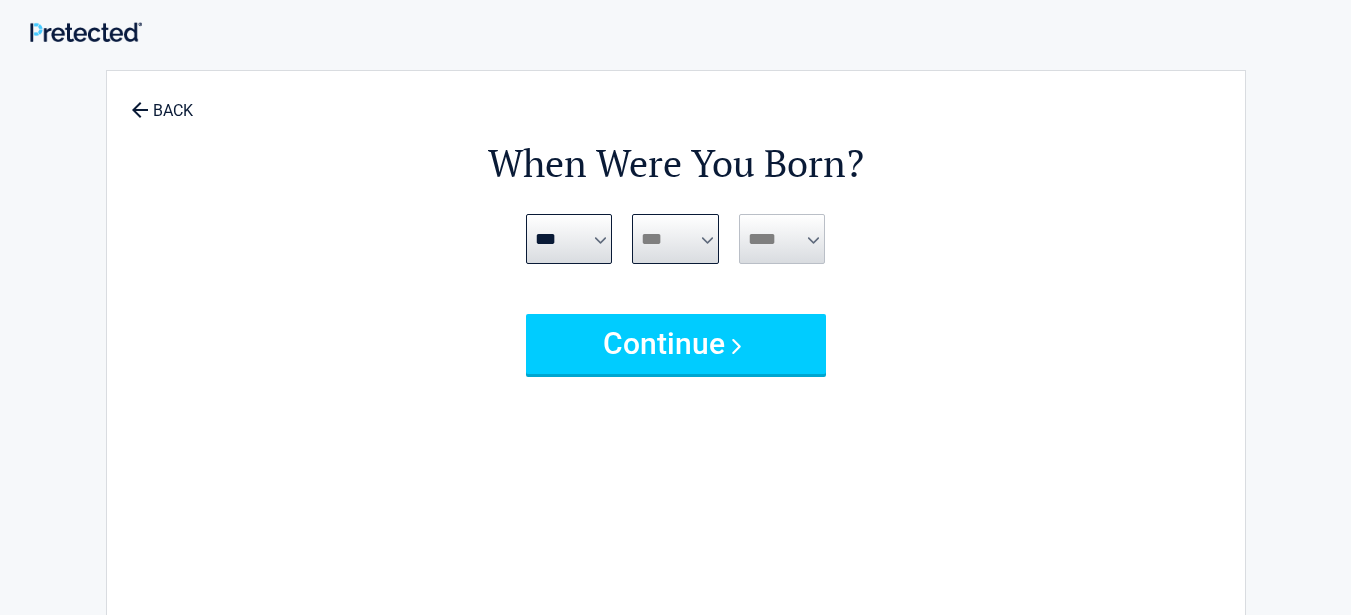 select on "**" 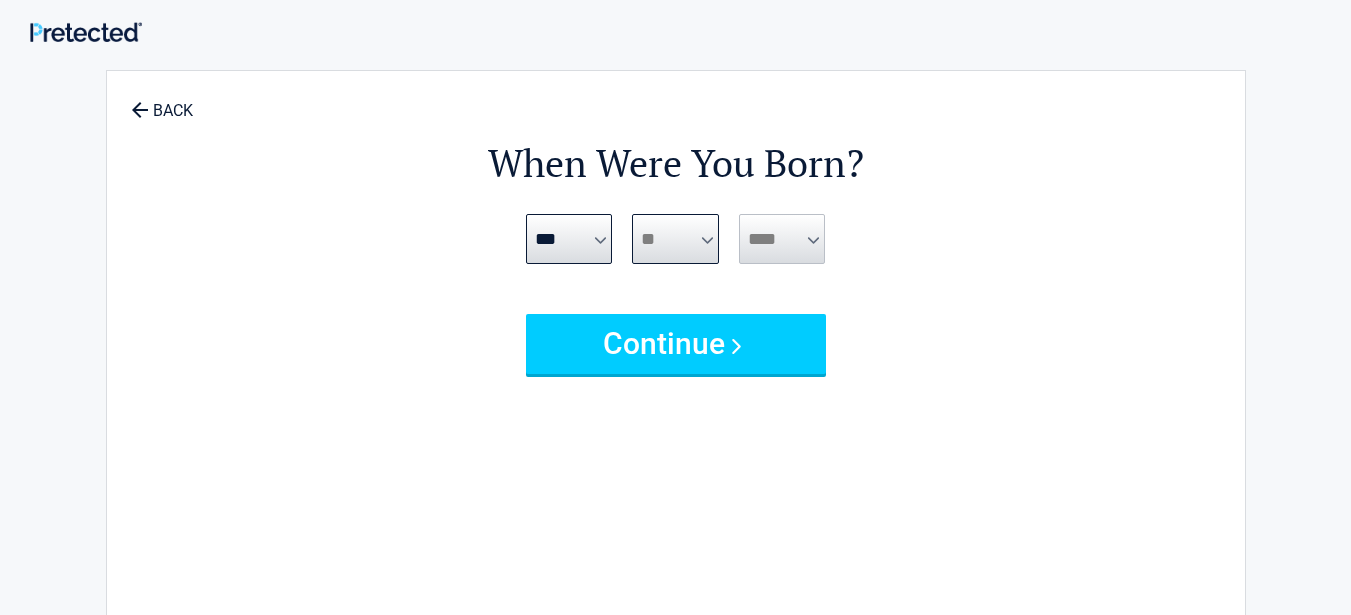 click on "*** * * * * * * * * * ** ** ** ** ** ** ** ** ** ** ** ** ** ** ** ** ** ** ** ** ** **" at bounding box center [675, 239] 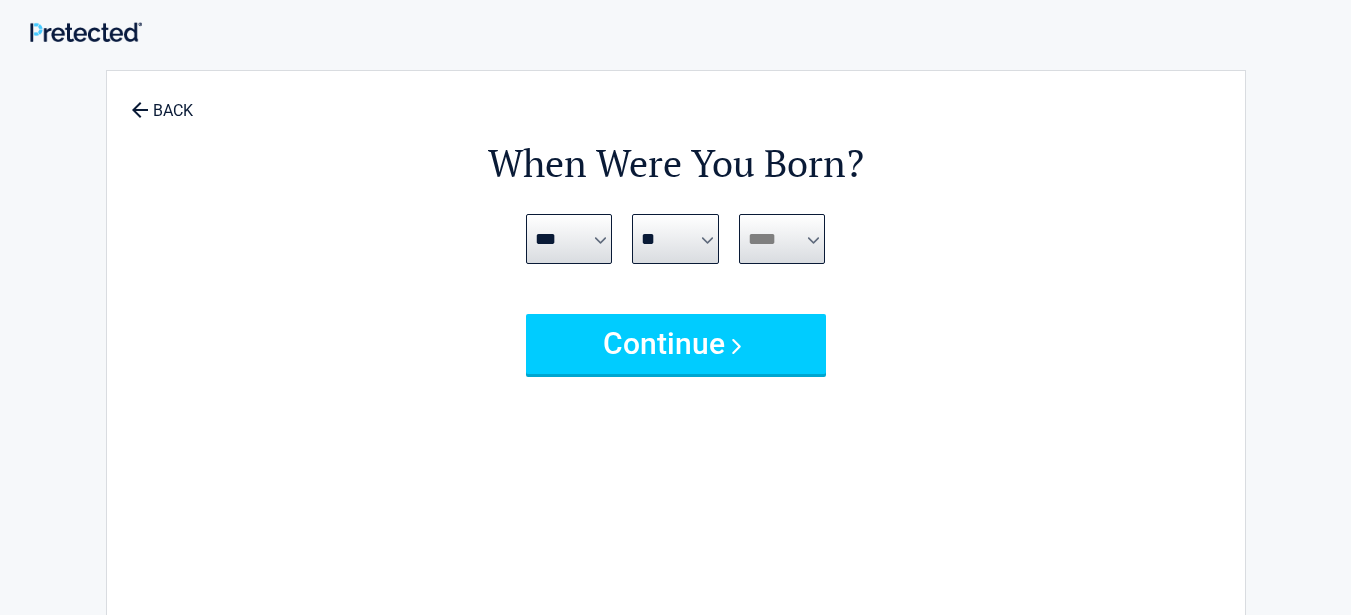 click on "****
****
****
****
****
****
****
****
****
****
****
****
****
****
****
****
****
****
****
****
****
****
****
****
****
****
****
****
****
****
****
****
****
****
****
****
****
****
****
****
****
****
****
****
****
****
****
****
****
****
****
****
****
****
****
****
****
****
****
****
****
****
****
****" at bounding box center [782, 239] 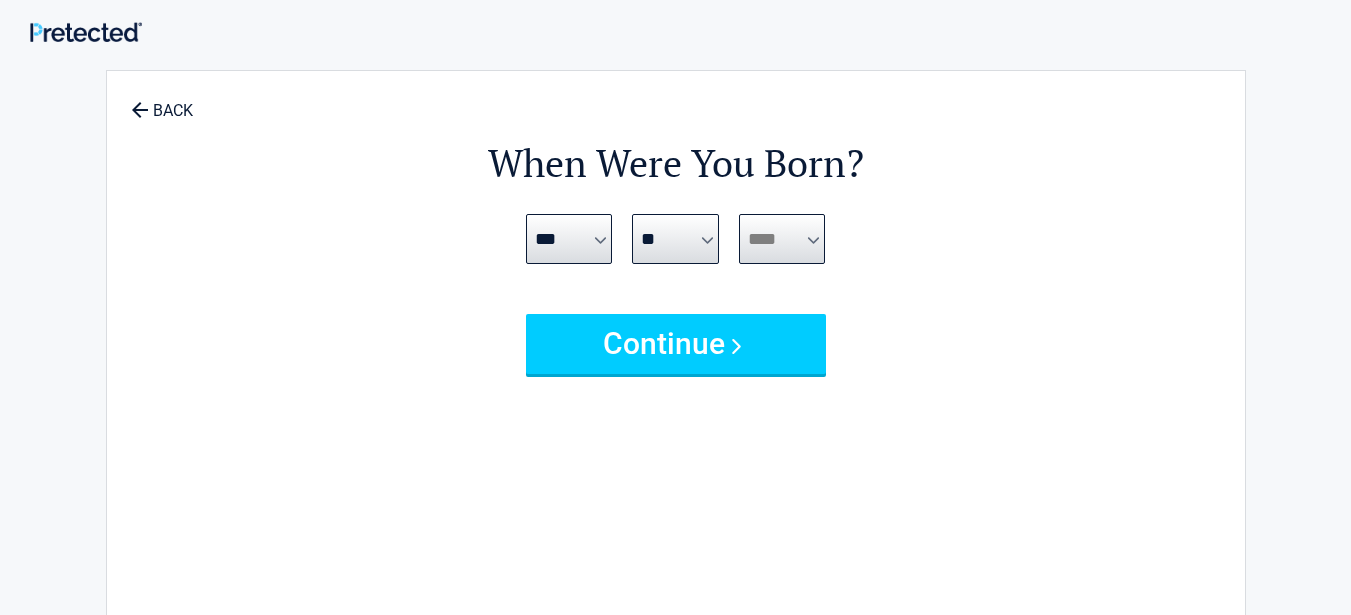 select on "****" 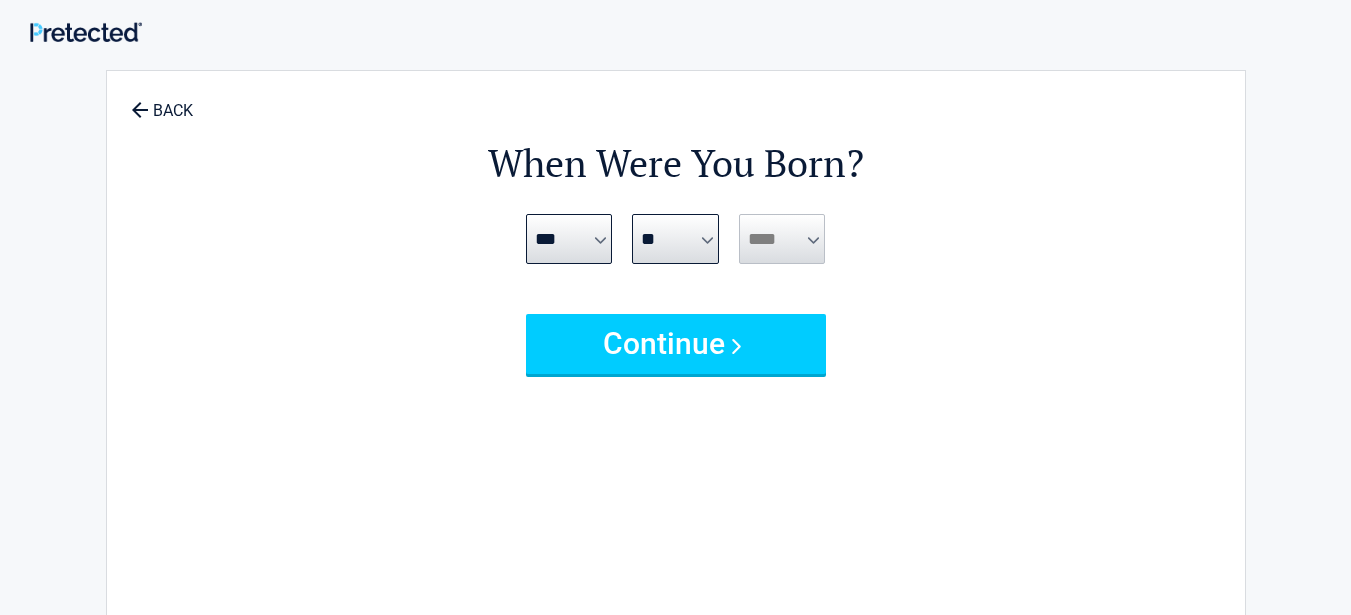 click on "When Were You Born?
*****
***
***
***
***
***
***
***
***
***
***
***
***
*** * * * * * * * * * ** ** ** ** ** ** ** ** ** ** ** ** ** ** ** ** ** ** ** ** ** **
****
****
****
****
****
****
****
****
****
****
****
****
****
****
****
****
****
****
****
****
****
****
****
****
****
****
****
****
****
****
****
****
****
****
****
****
****" at bounding box center (676, 419) 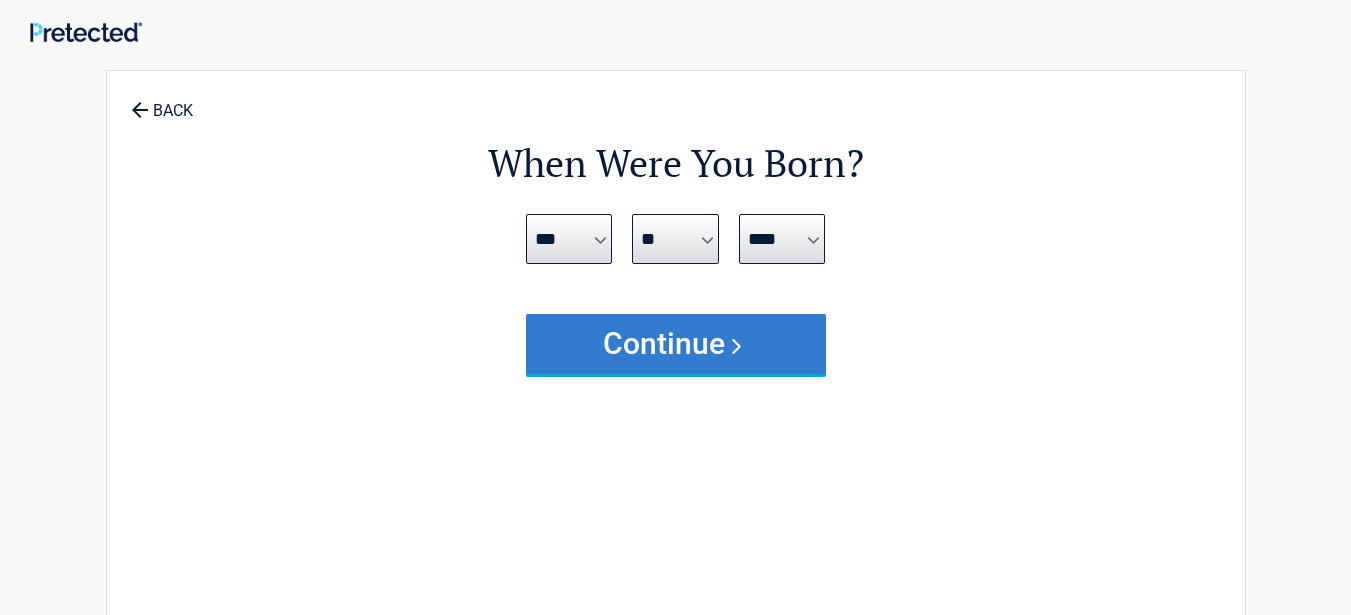 click on "Continue" at bounding box center (676, 344) 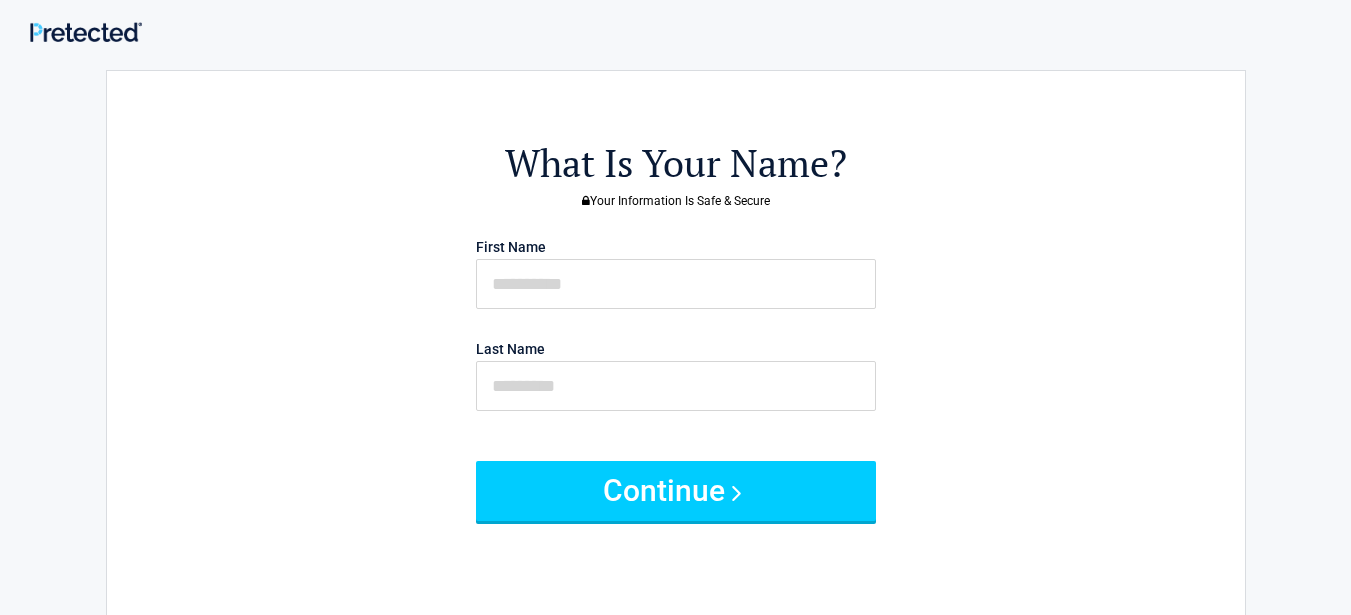 click on "Last Name" at bounding box center (676, 372) 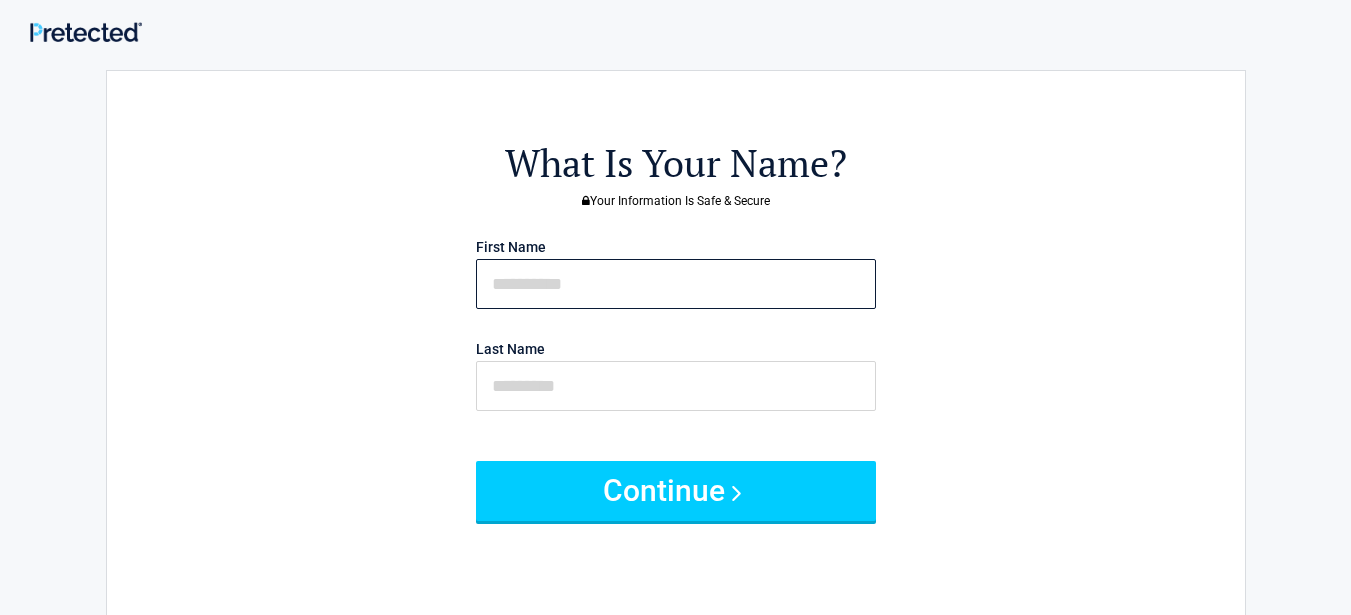 click at bounding box center (676, 284) 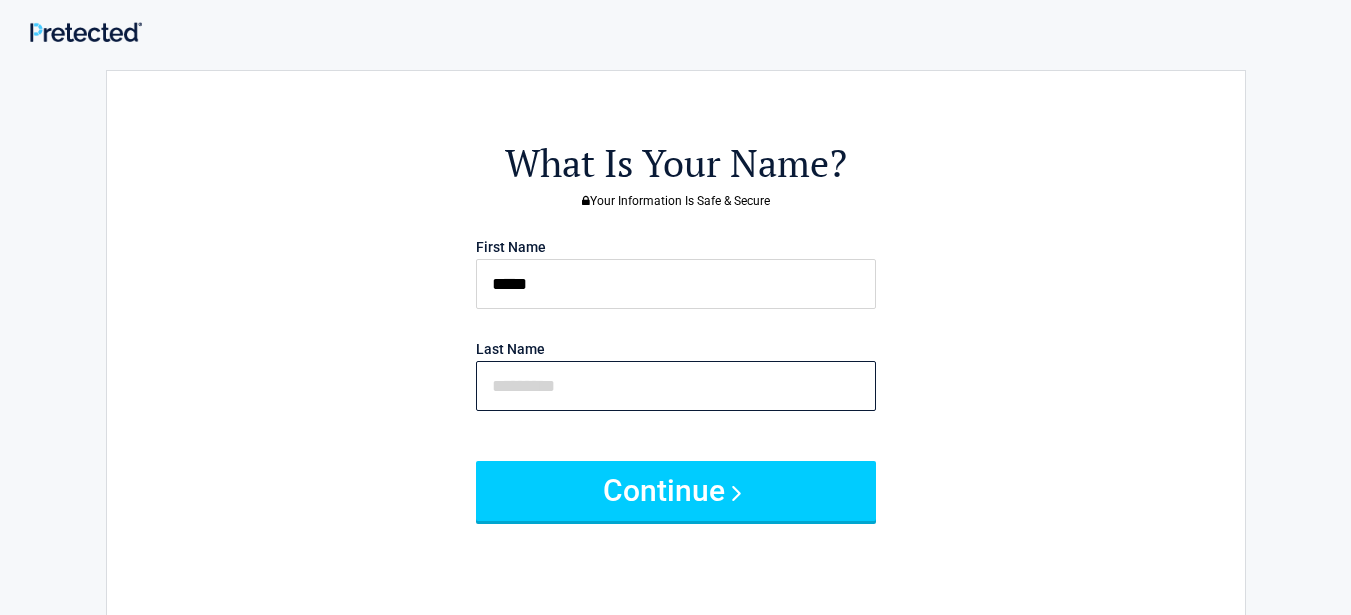 type on "*******" 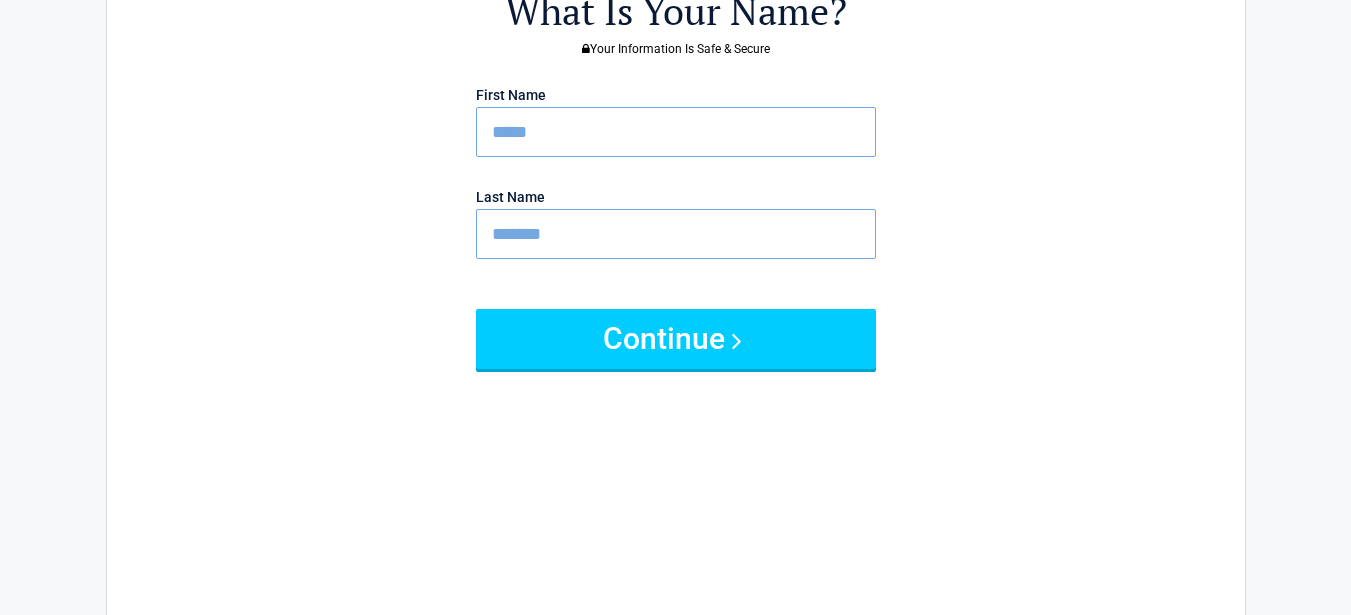 scroll, scrollTop: 200, scrollLeft: 0, axis: vertical 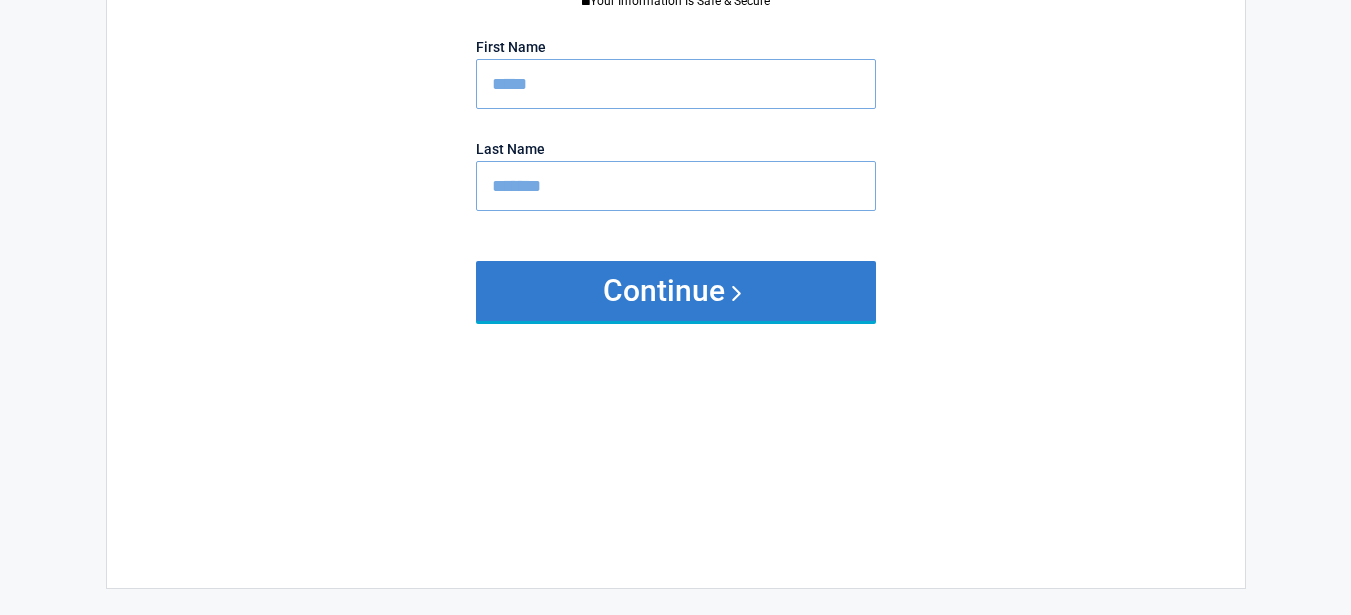 click on "Continue" at bounding box center (676, 291) 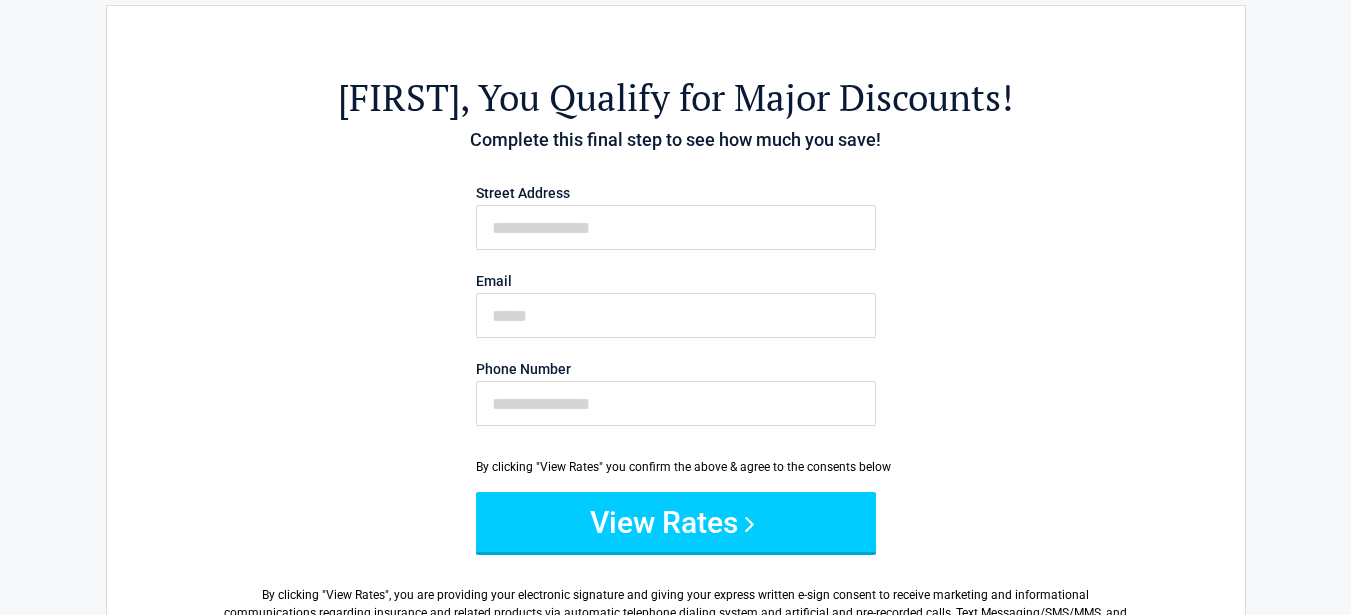 scroll, scrollTop: 100, scrollLeft: 0, axis: vertical 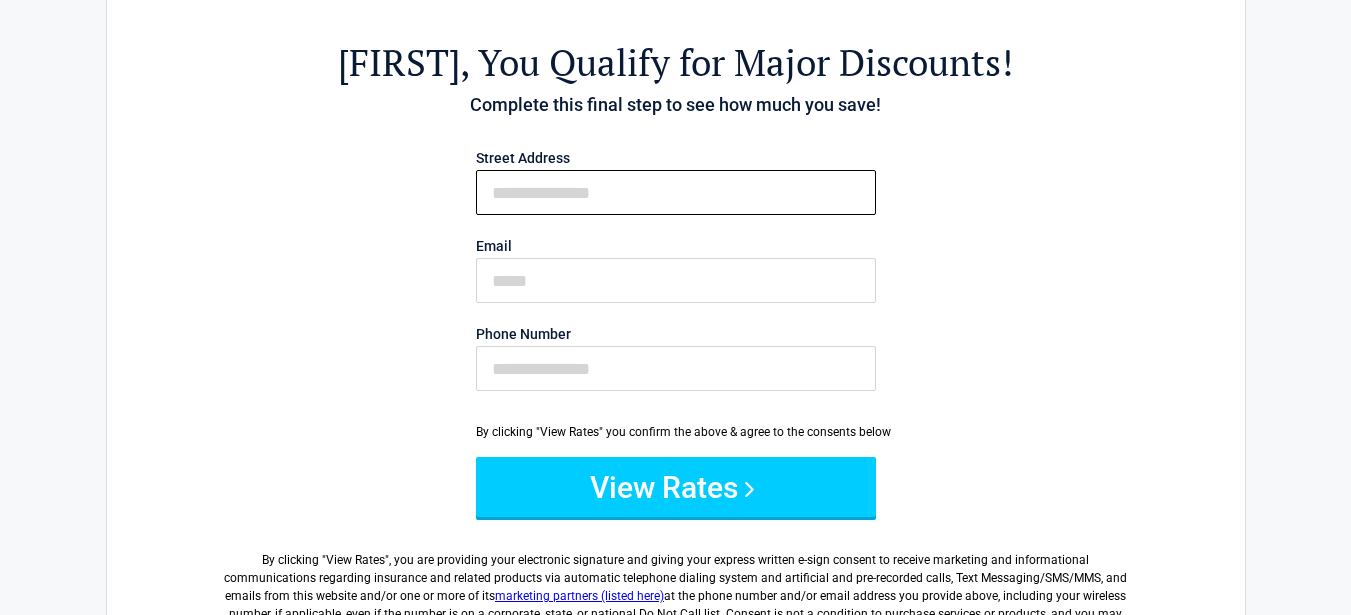 click on "First Name" at bounding box center [676, 192] 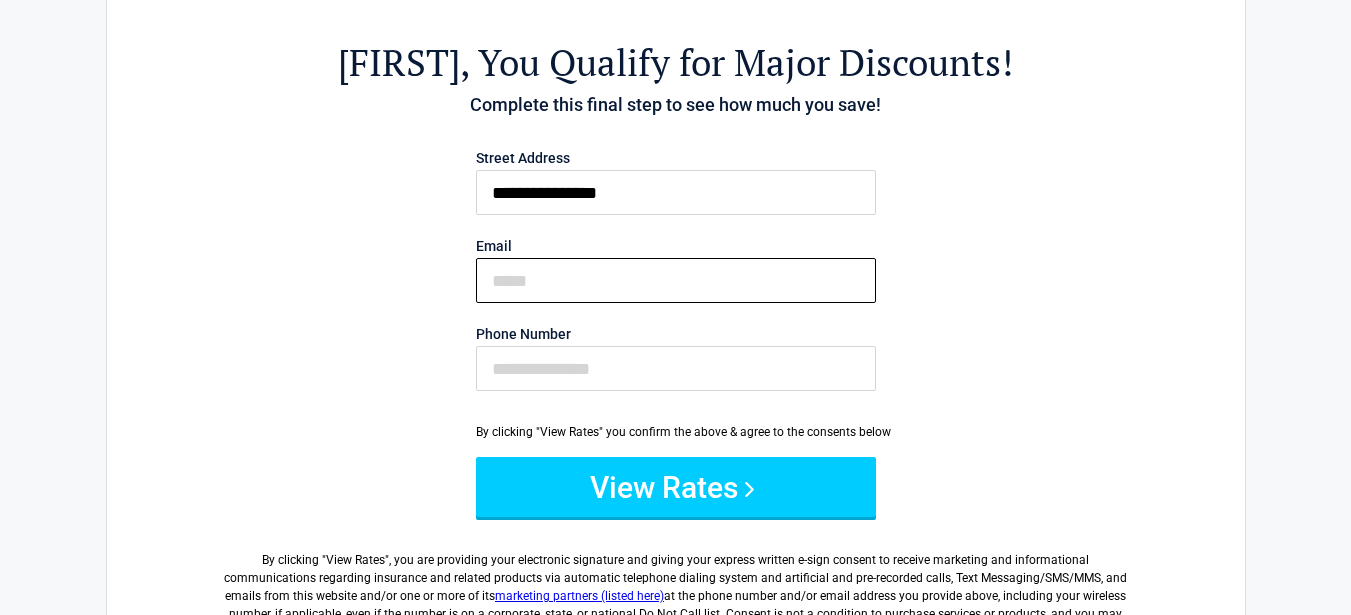 type on "**********" 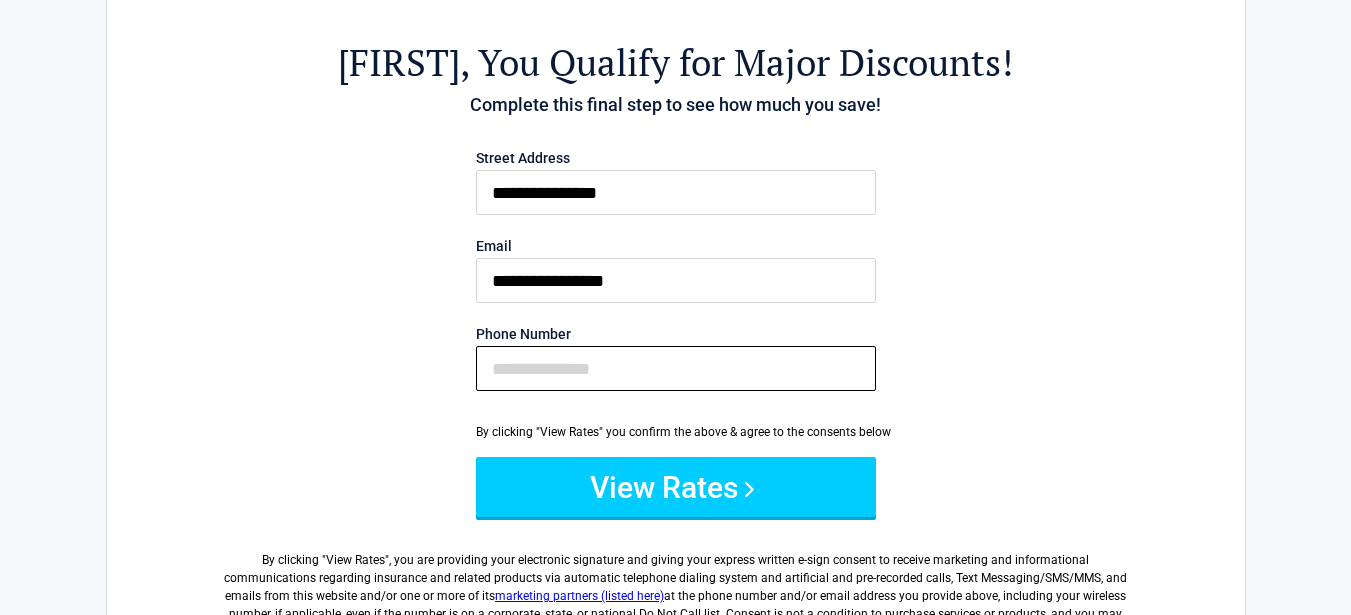 type on "**********" 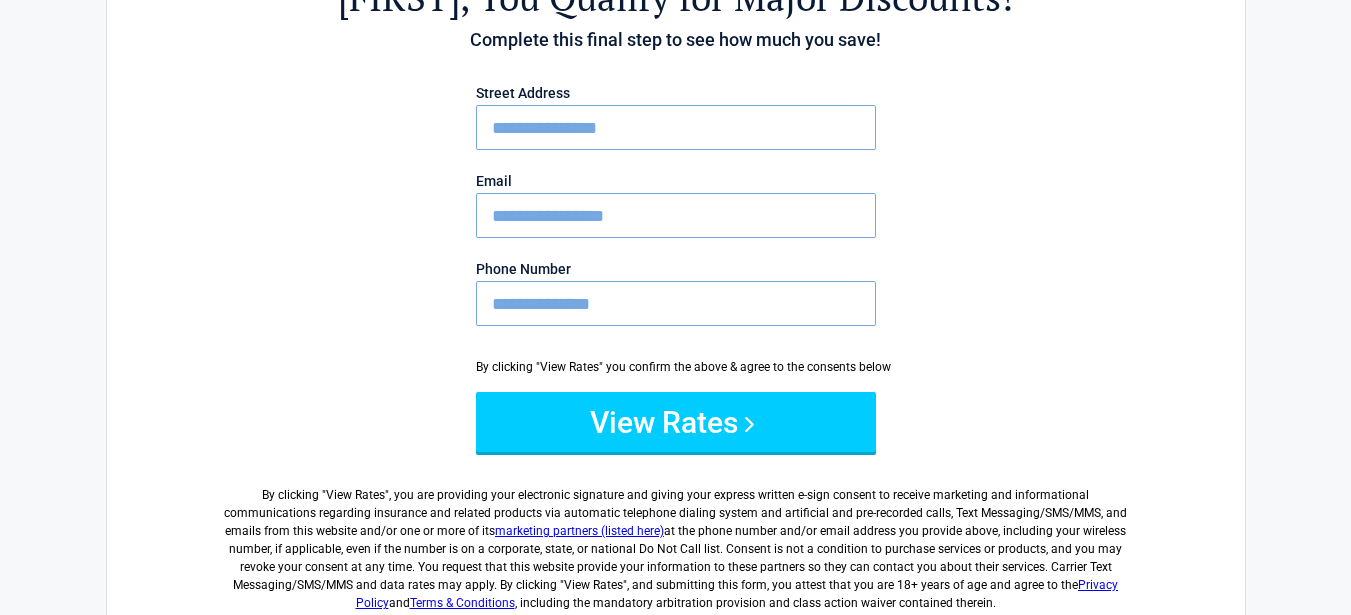 scroll, scrollTop: 200, scrollLeft: 0, axis: vertical 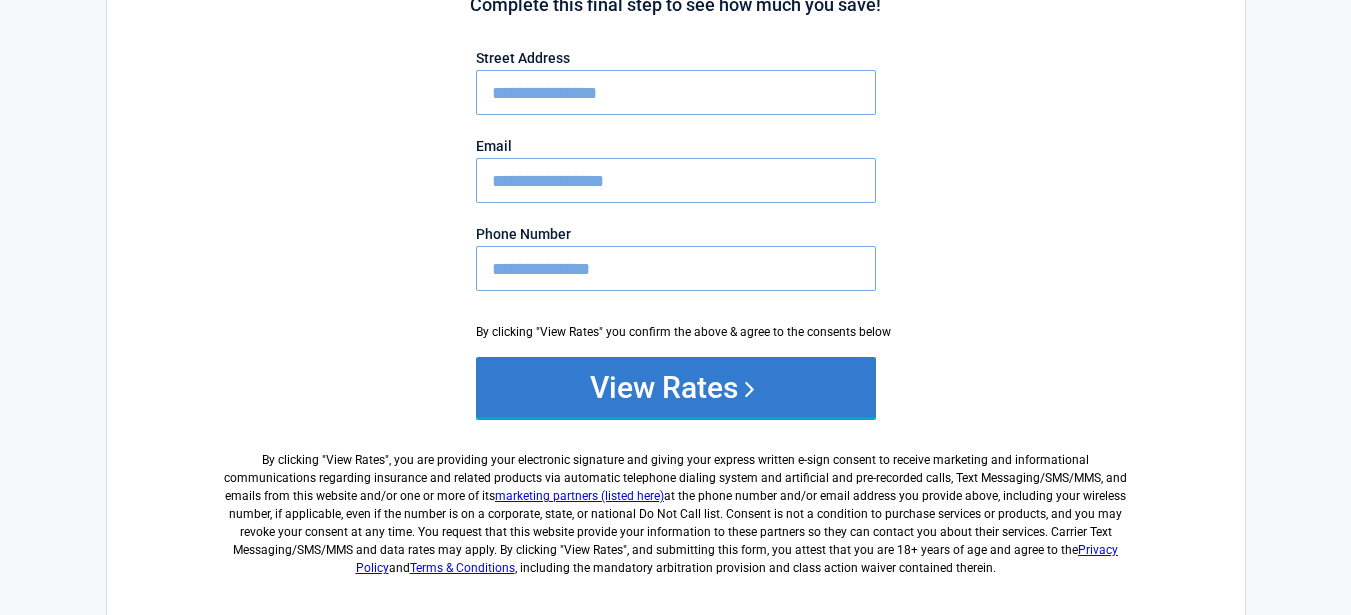 click on "View Rates" at bounding box center [676, 387] 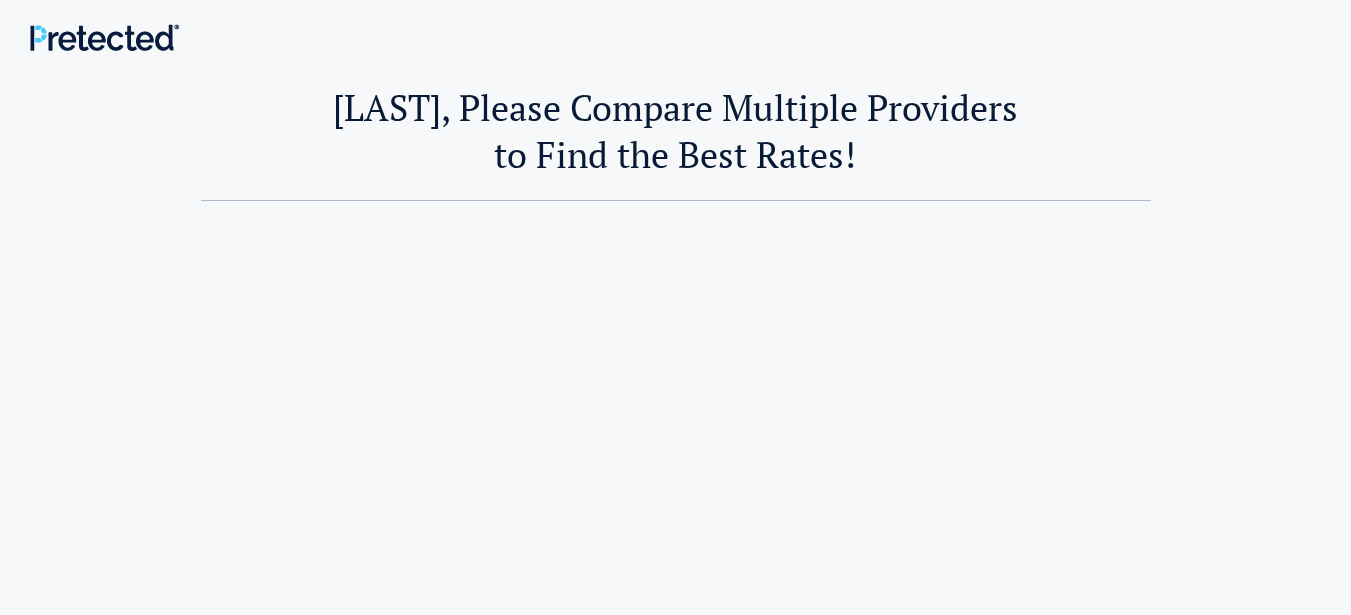 scroll, scrollTop: 0, scrollLeft: 0, axis: both 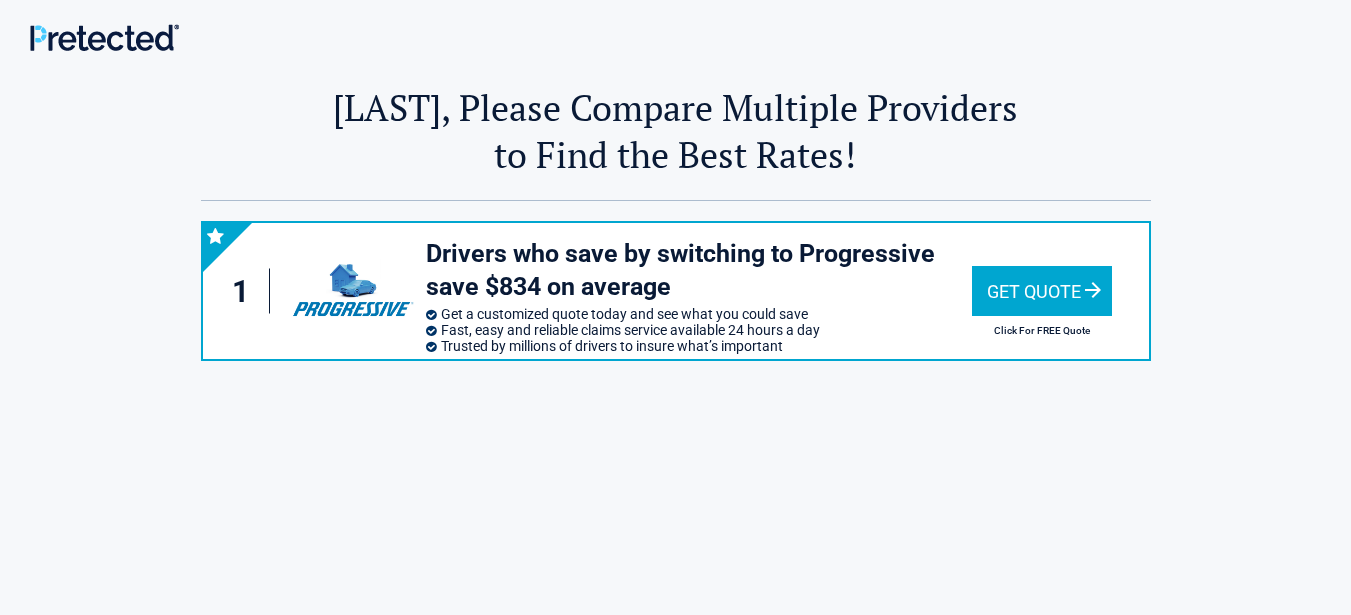 click on "Get Quote" at bounding box center (1042, 291) 